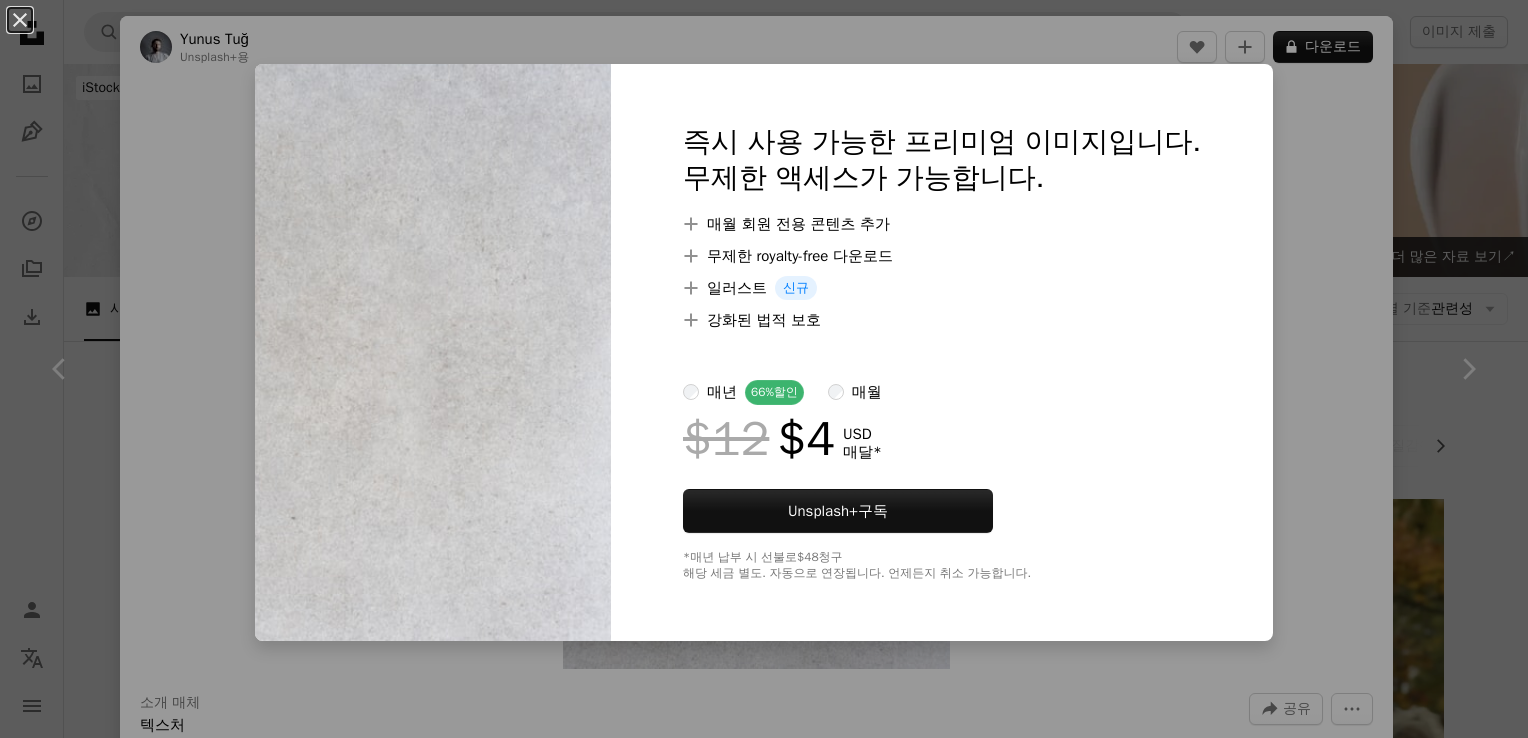scroll, scrollTop: 1900, scrollLeft: 0, axis: vertical 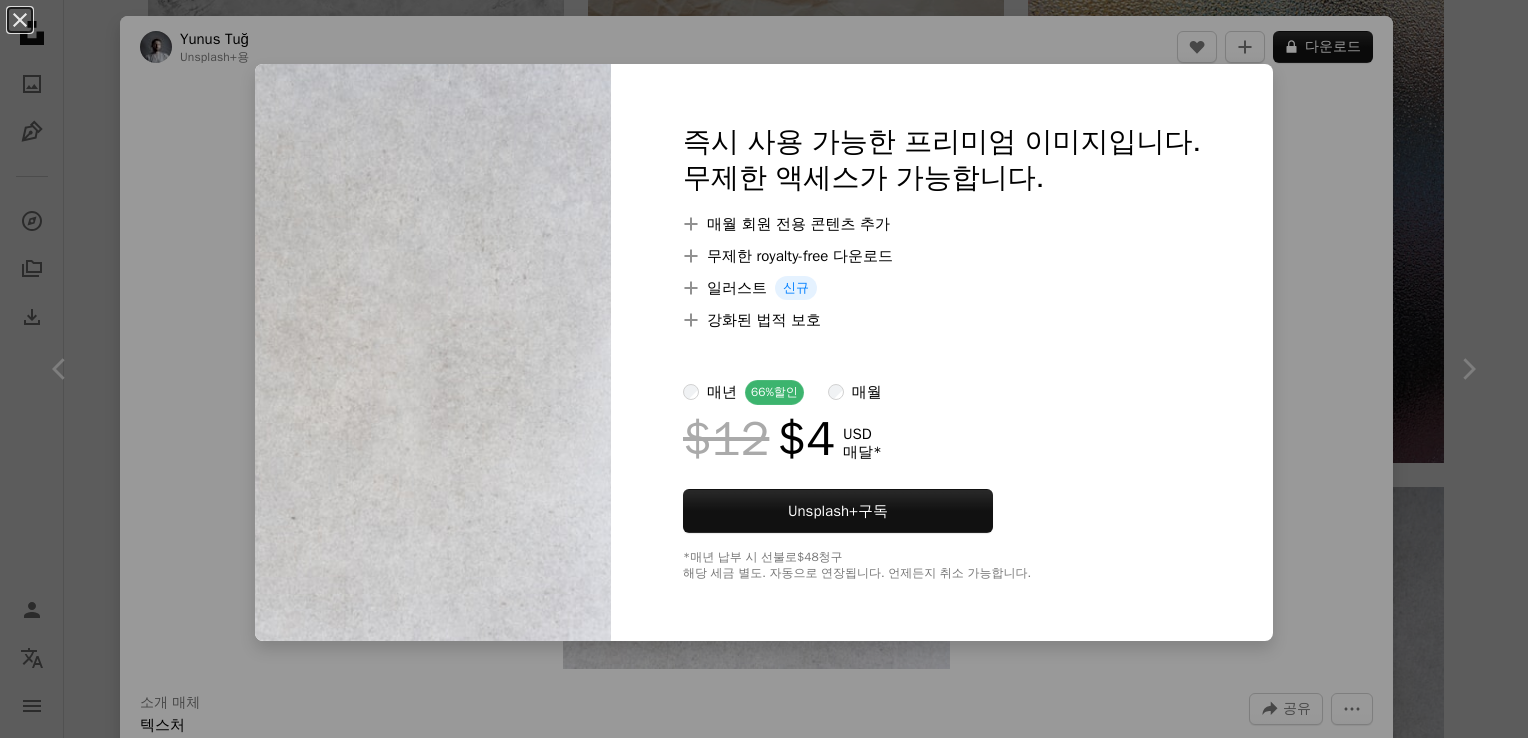 drag, startPoint x: 192, startPoint y: 34, endPoint x: 69, endPoint y: 56, distance: 124.95199 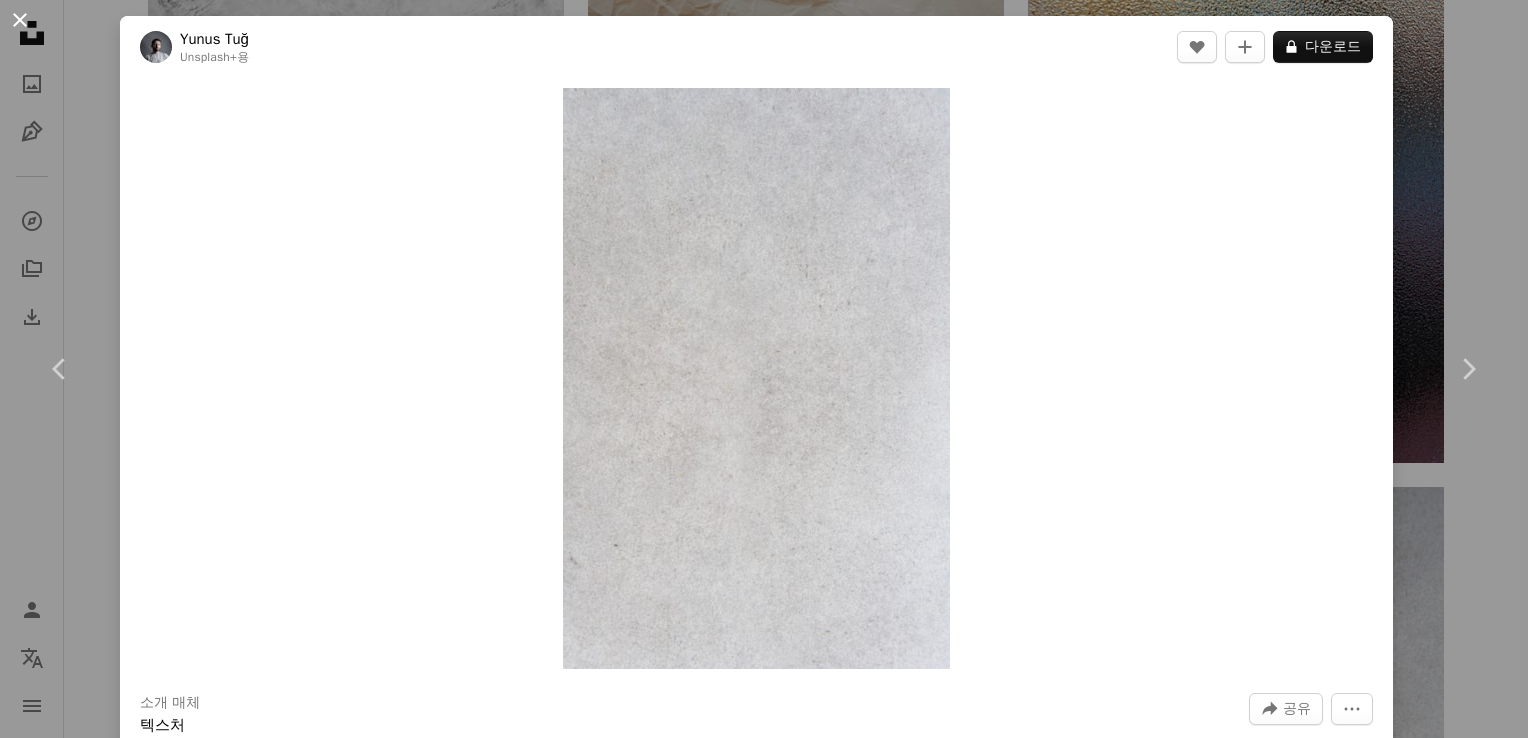click on "An X shape" at bounding box center (20, 20) 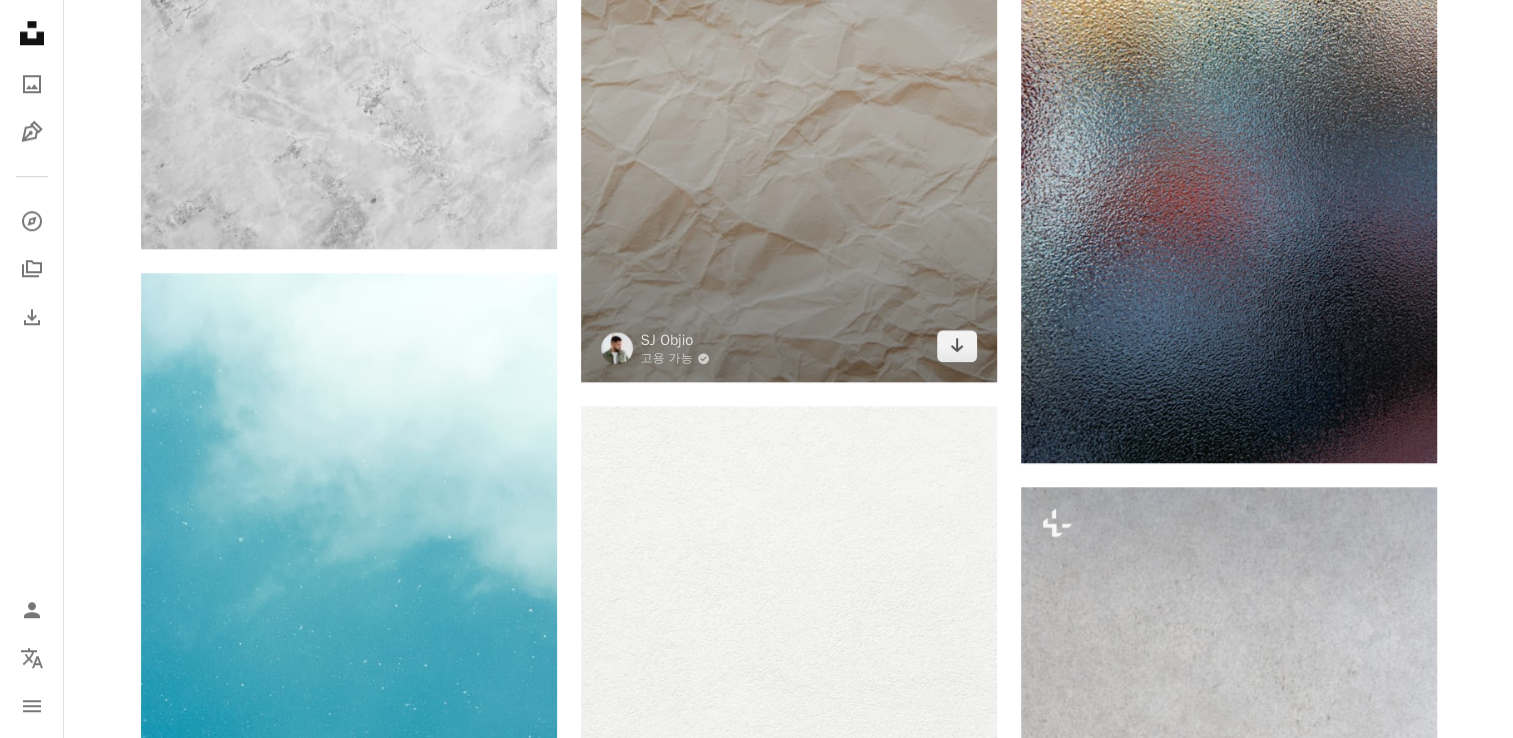 click at bounding box center [789, 70] 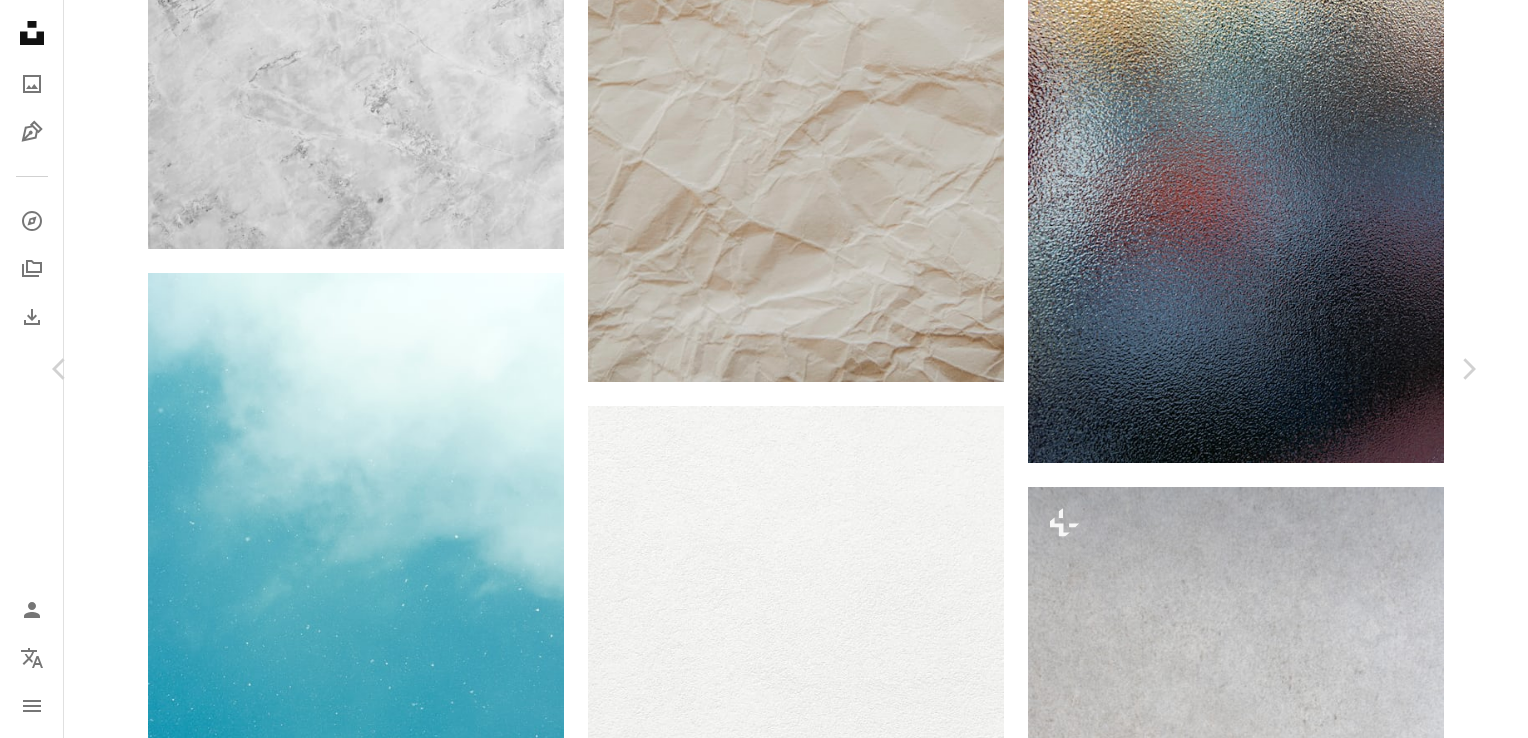 click on "무료 다운로드" at bounding box center (1282, 3686) 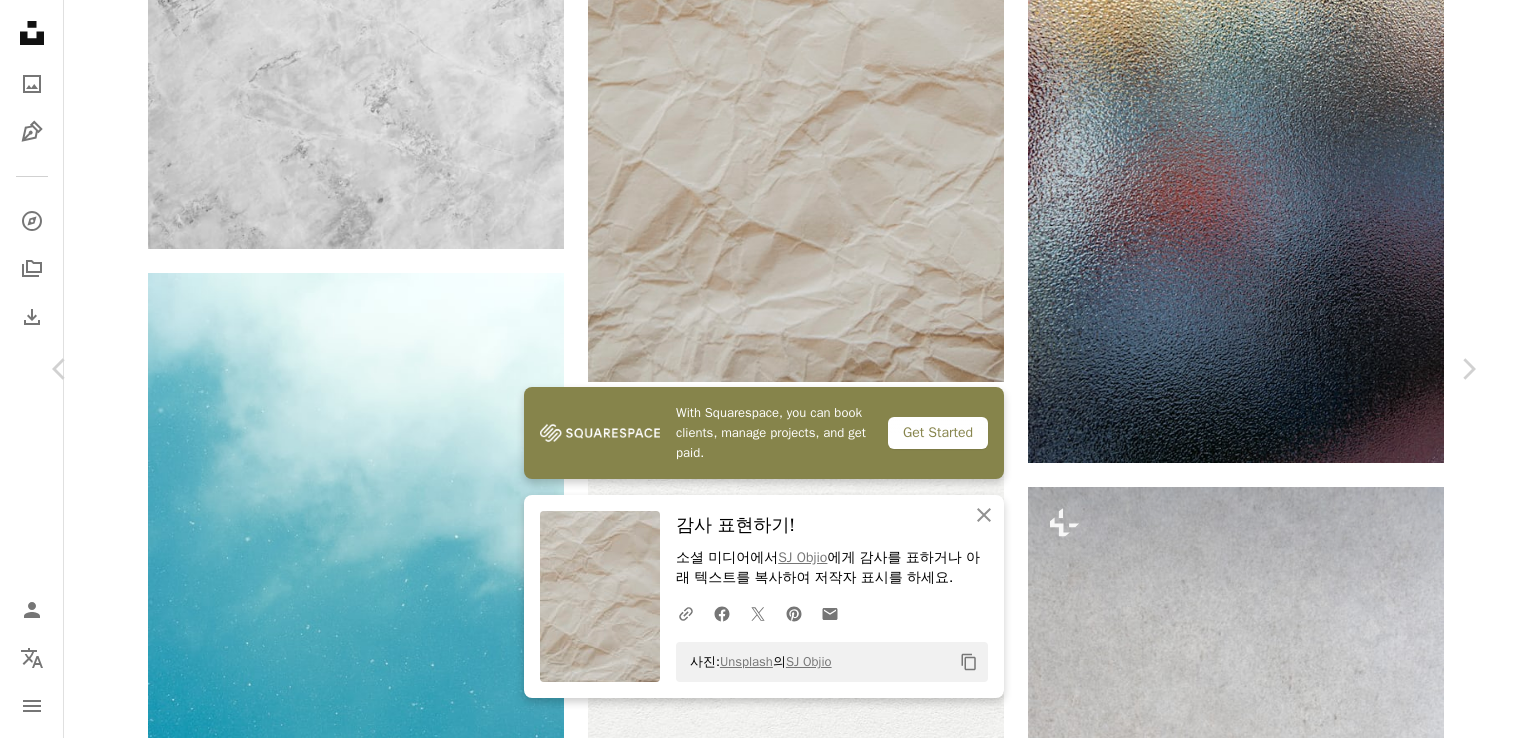 click at bounding box center (756, 4017) 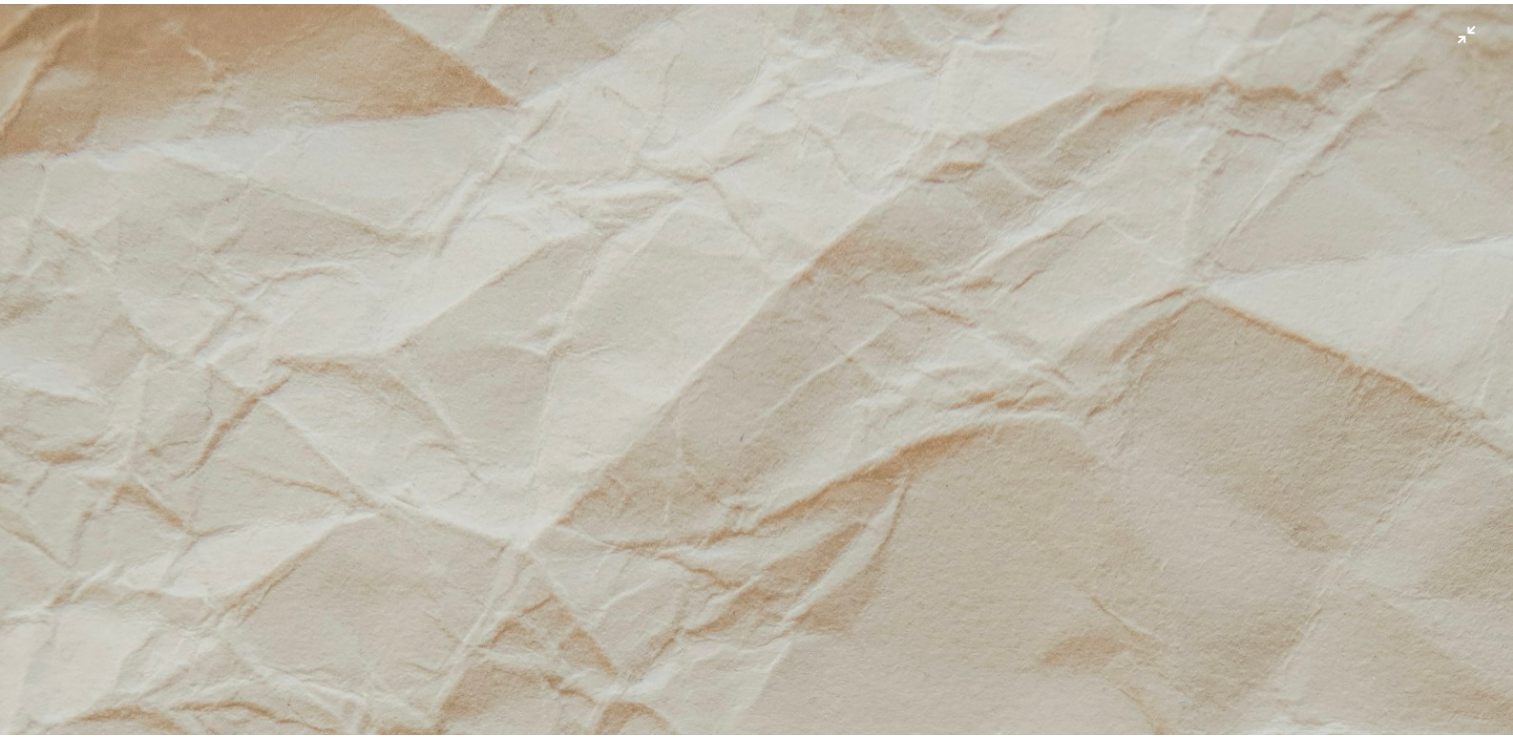 scroll, scrollTop: 755, scrollLeft: 0, axis: vertical 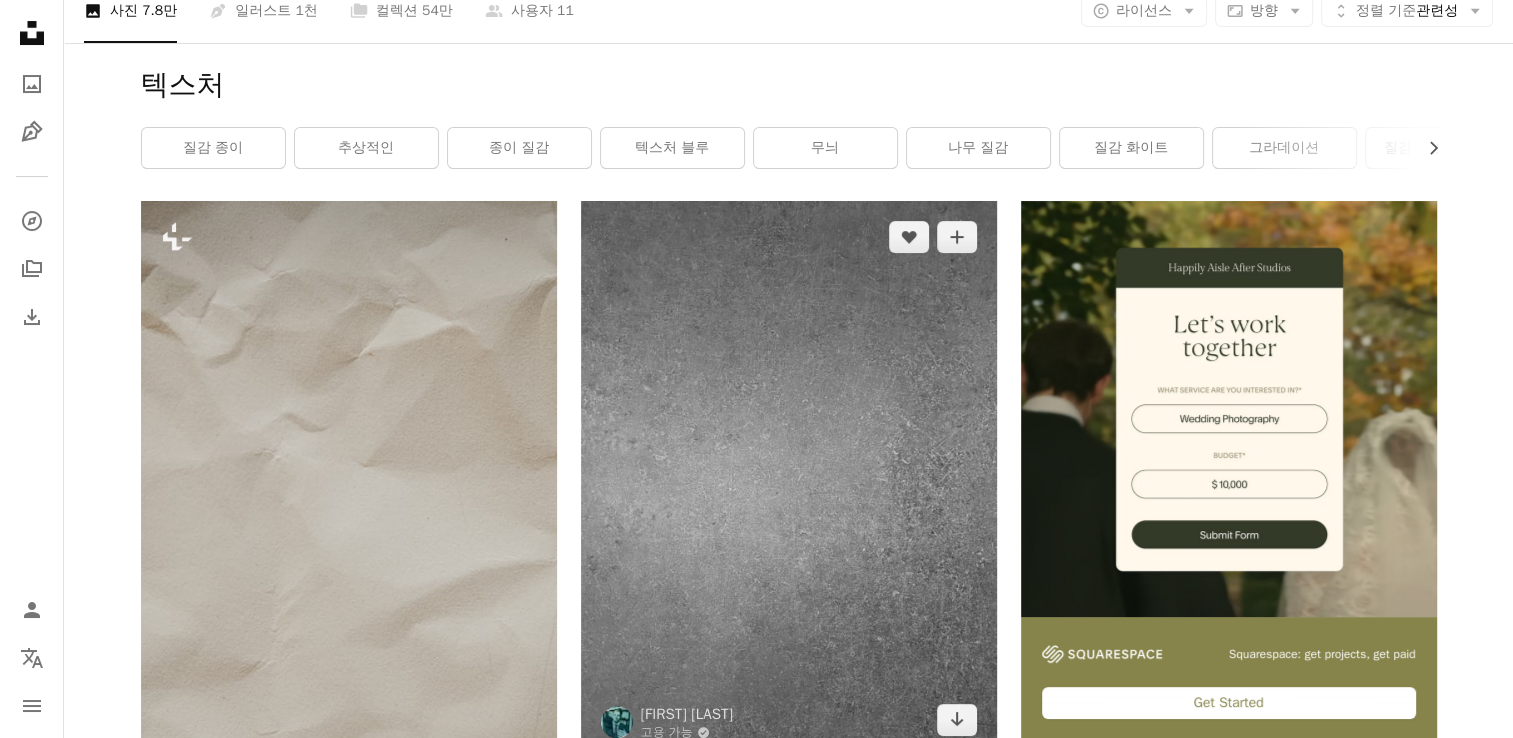 click at bounding box center [789, 478] 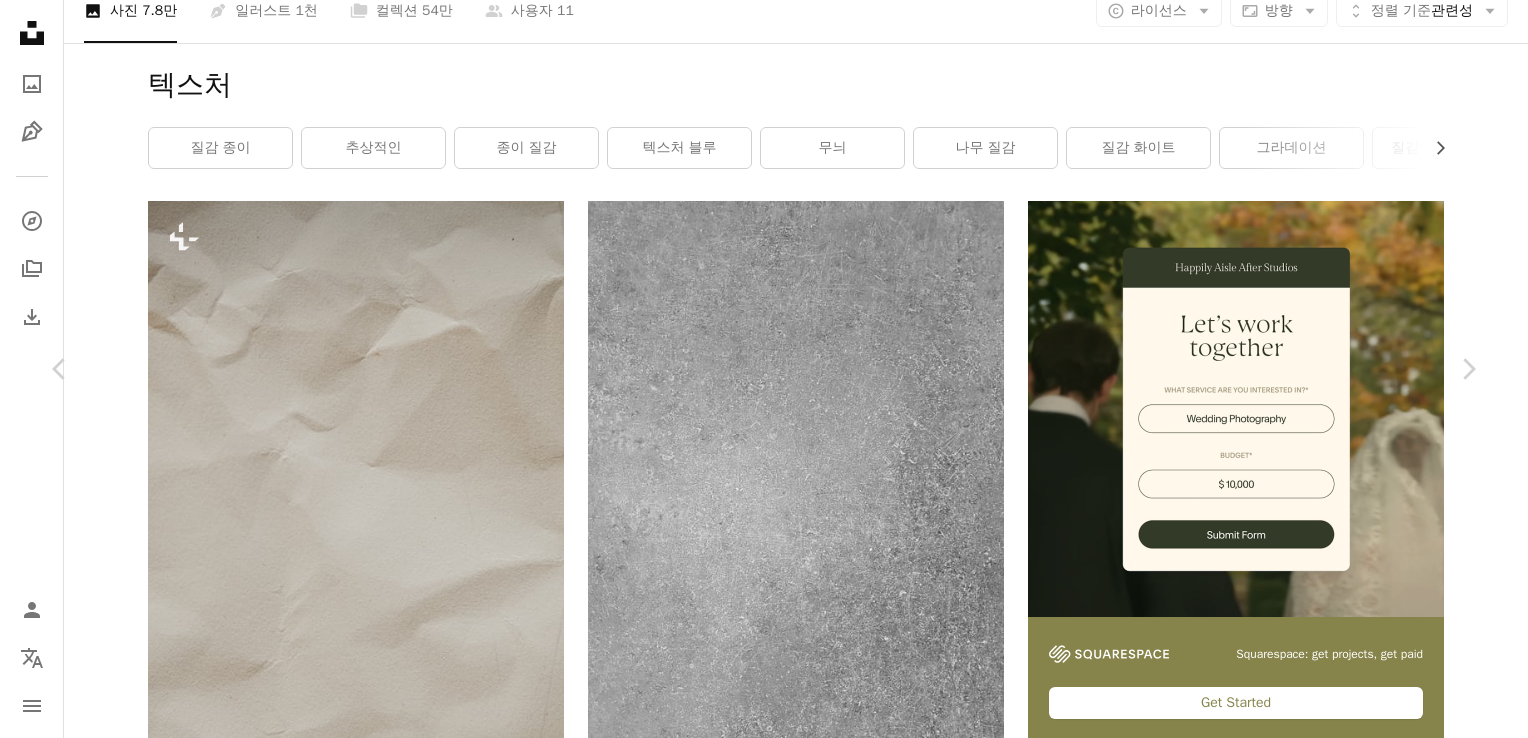 click on "[DATE]" at bounding box center (764, 5610) 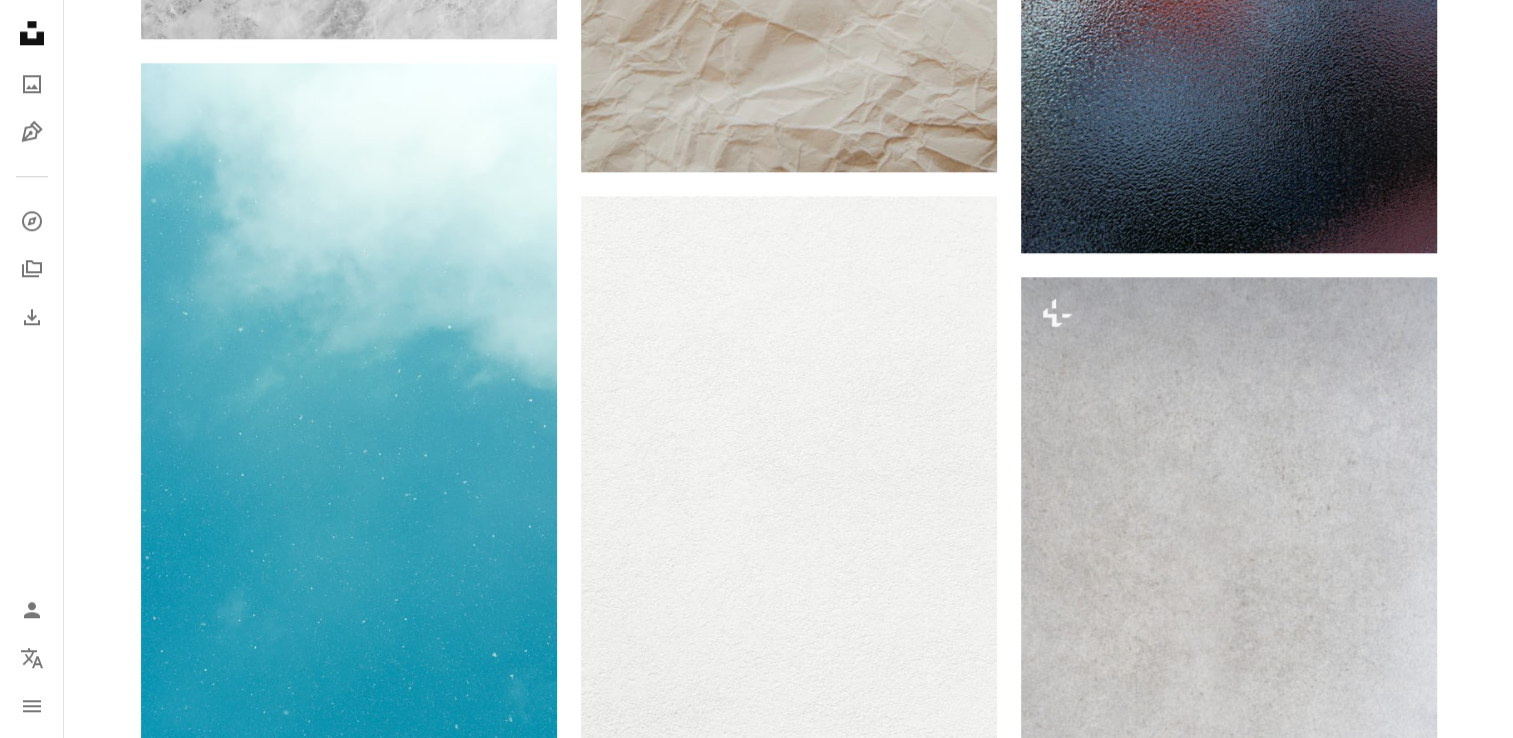 scroll, scrollTop: 2098, scrollLeft: 0, axis: vertical 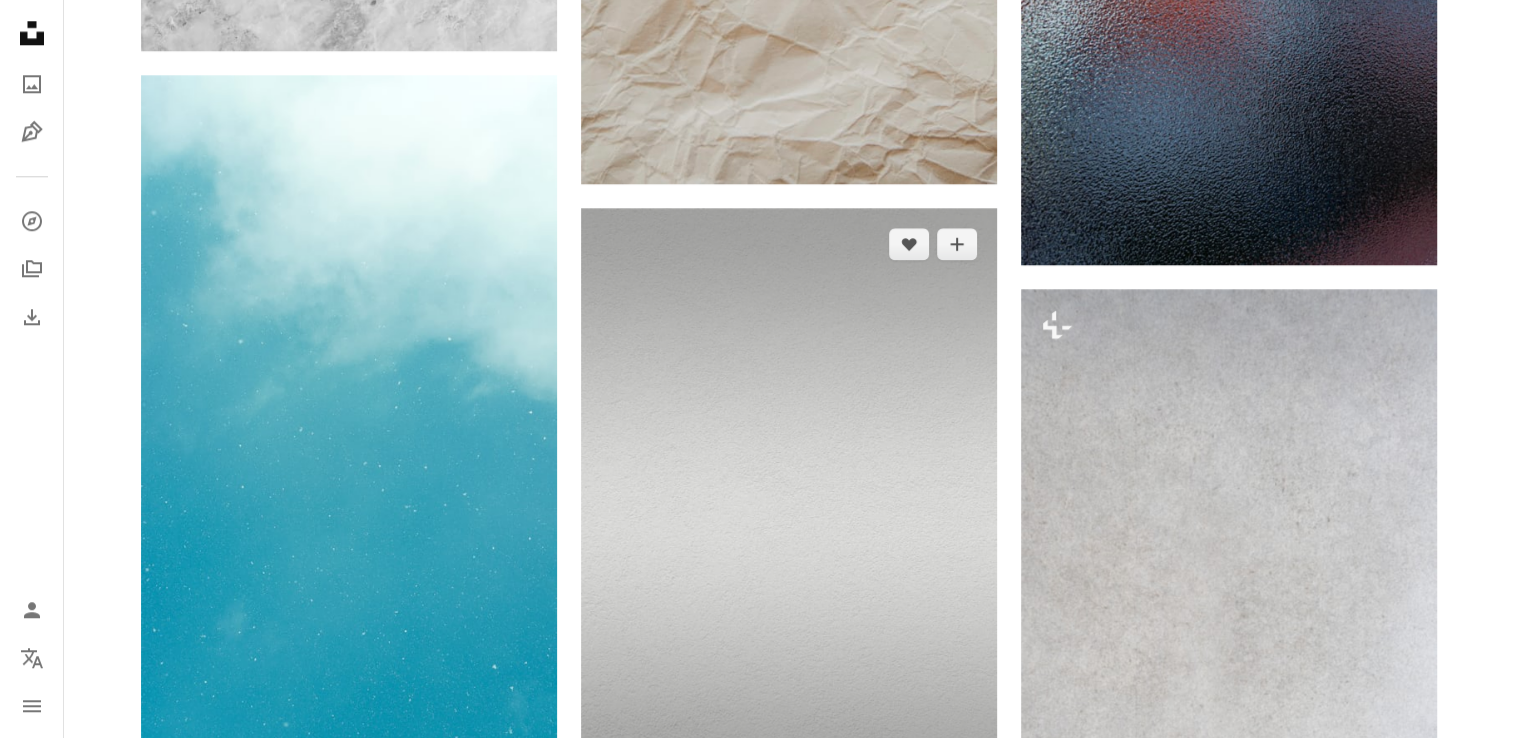click at bounding box center [789, 520] 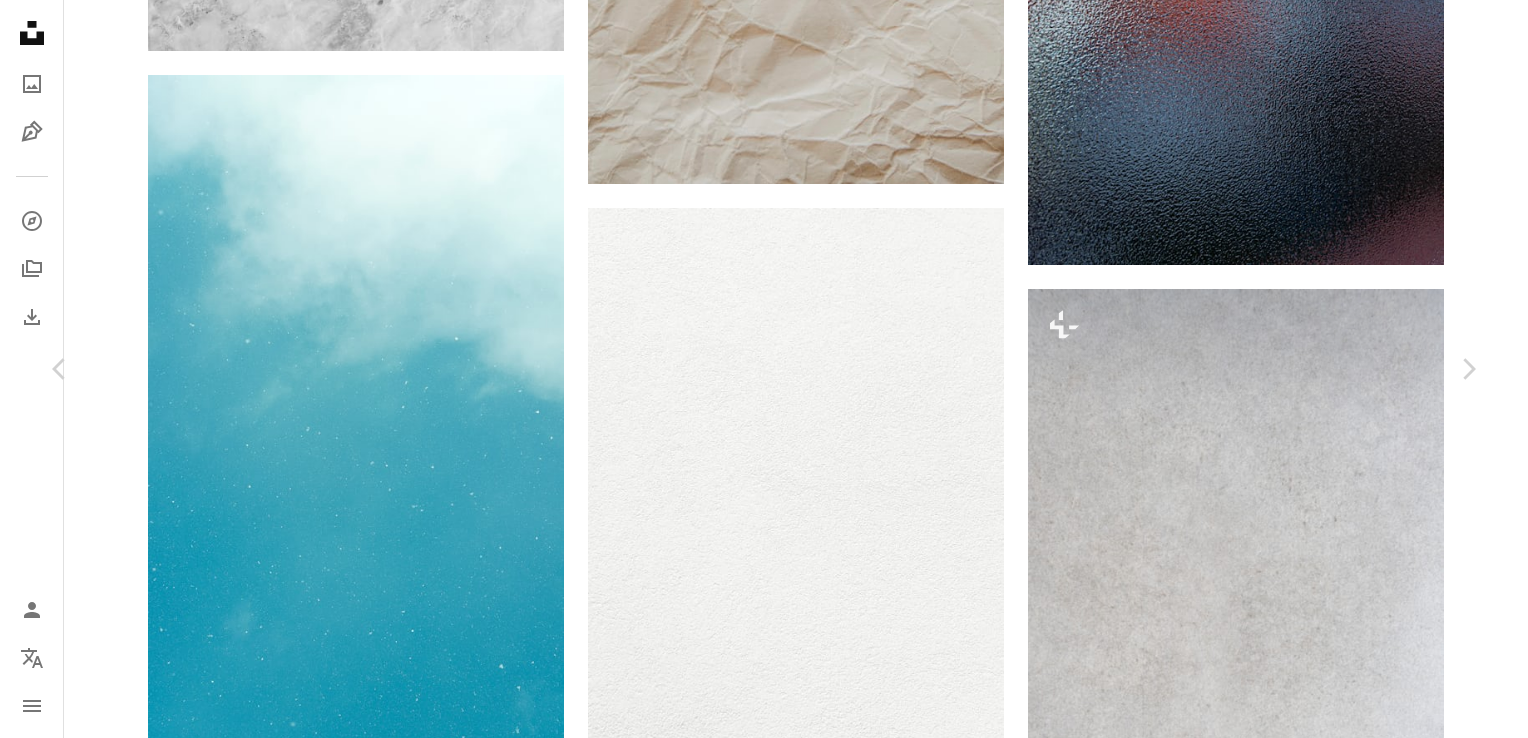 click on "[DATE]" at bounding box center (764, 3810) 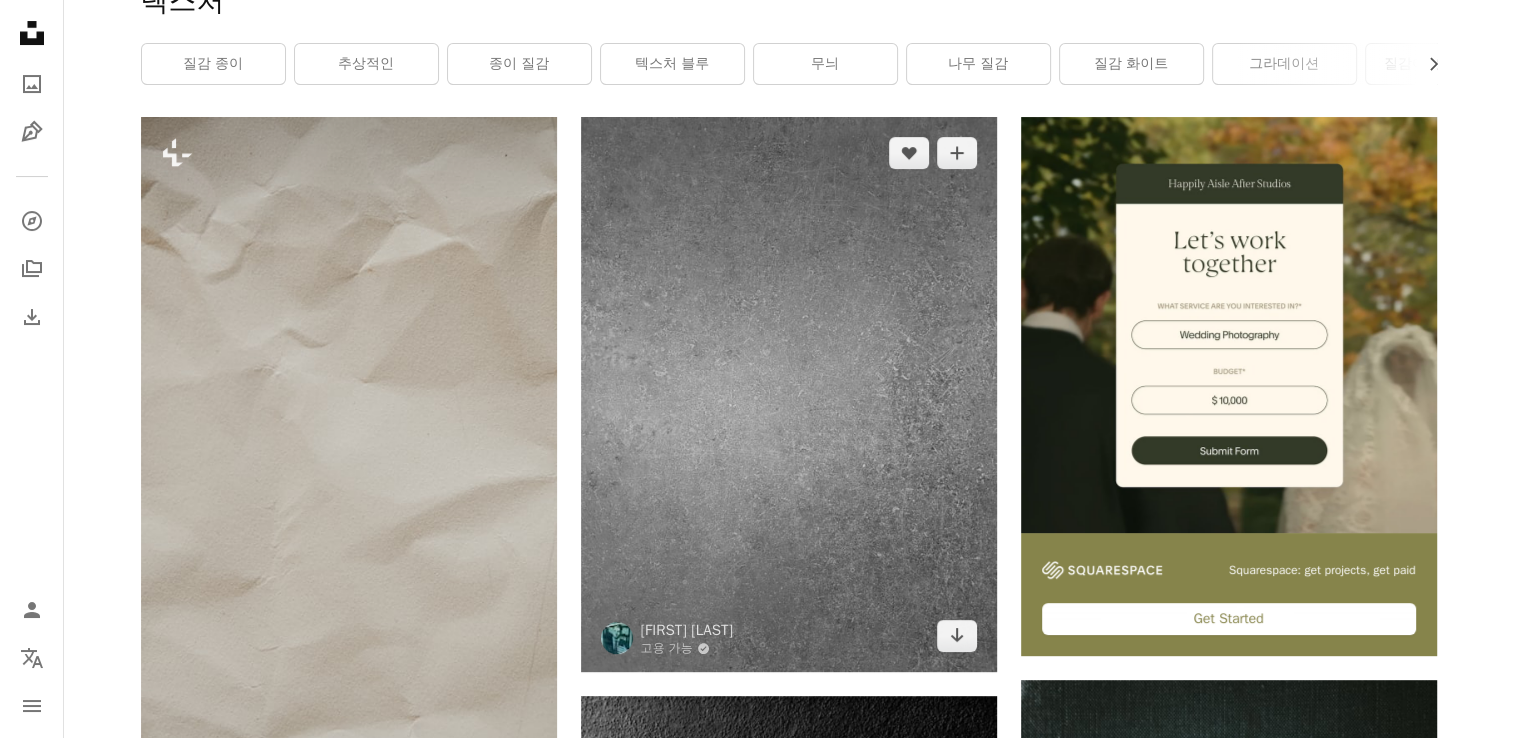 scroll, scrollTop: 298, scrollLeft: 0, axis: vertical 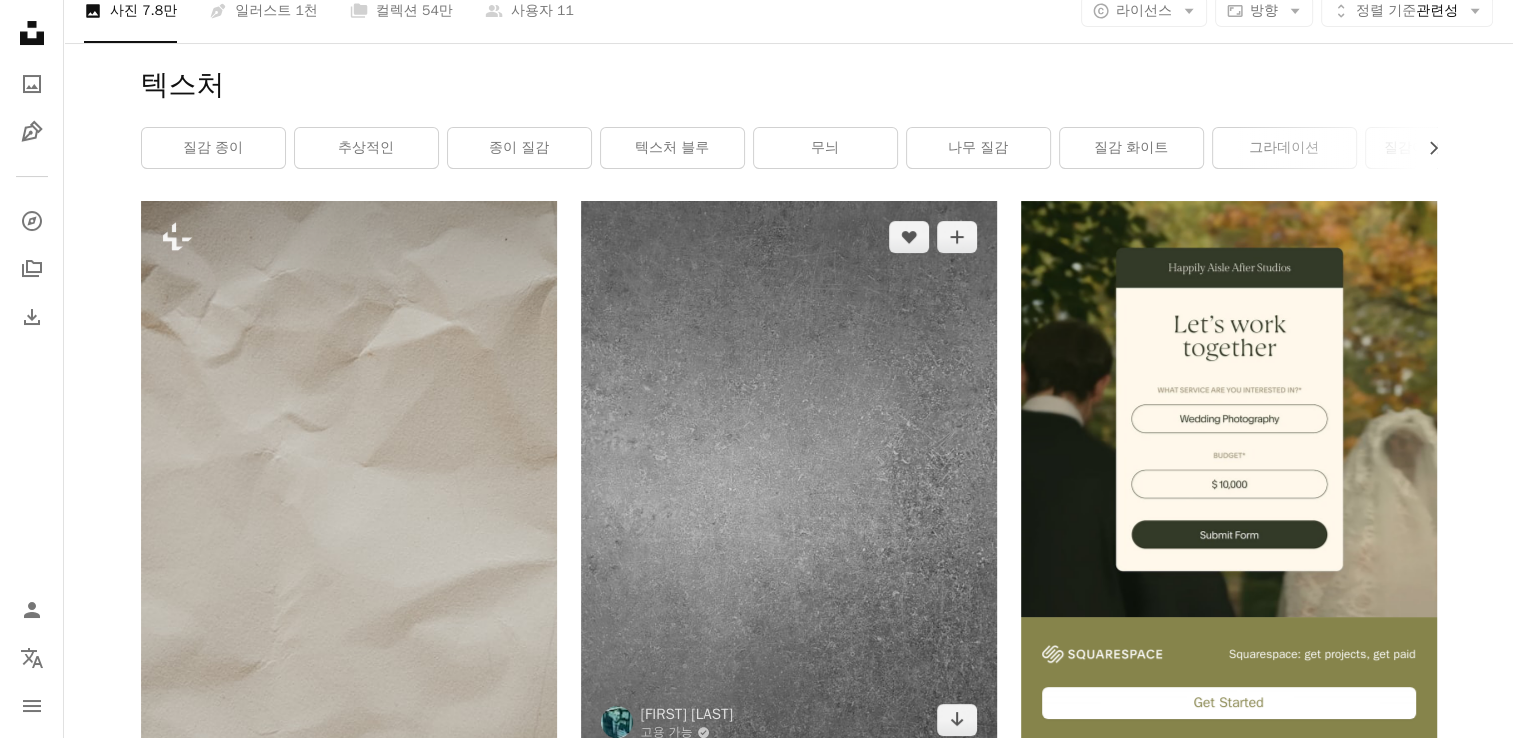 click at bounding box center [789, 478] 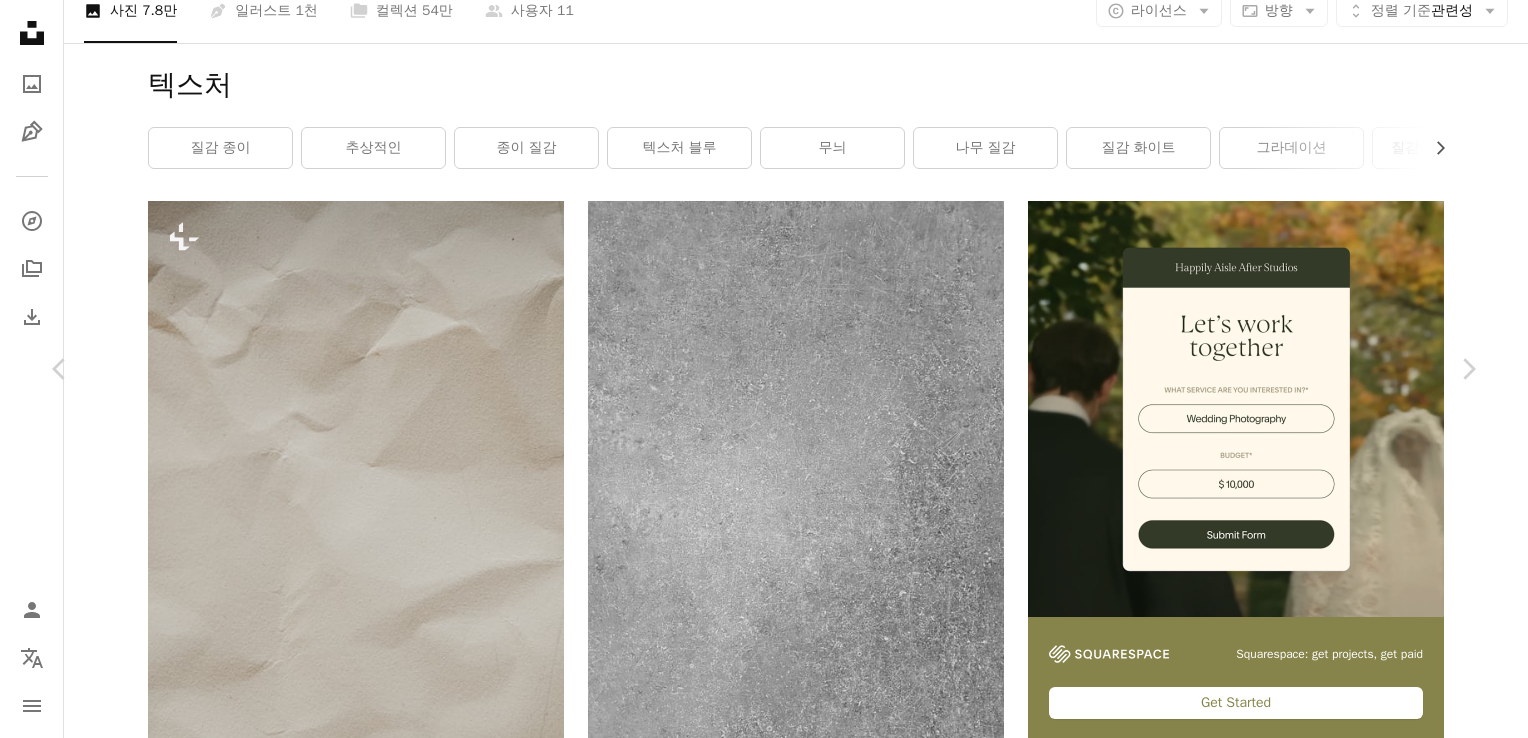 click on "An X shape" at bounding box center [20, 20] 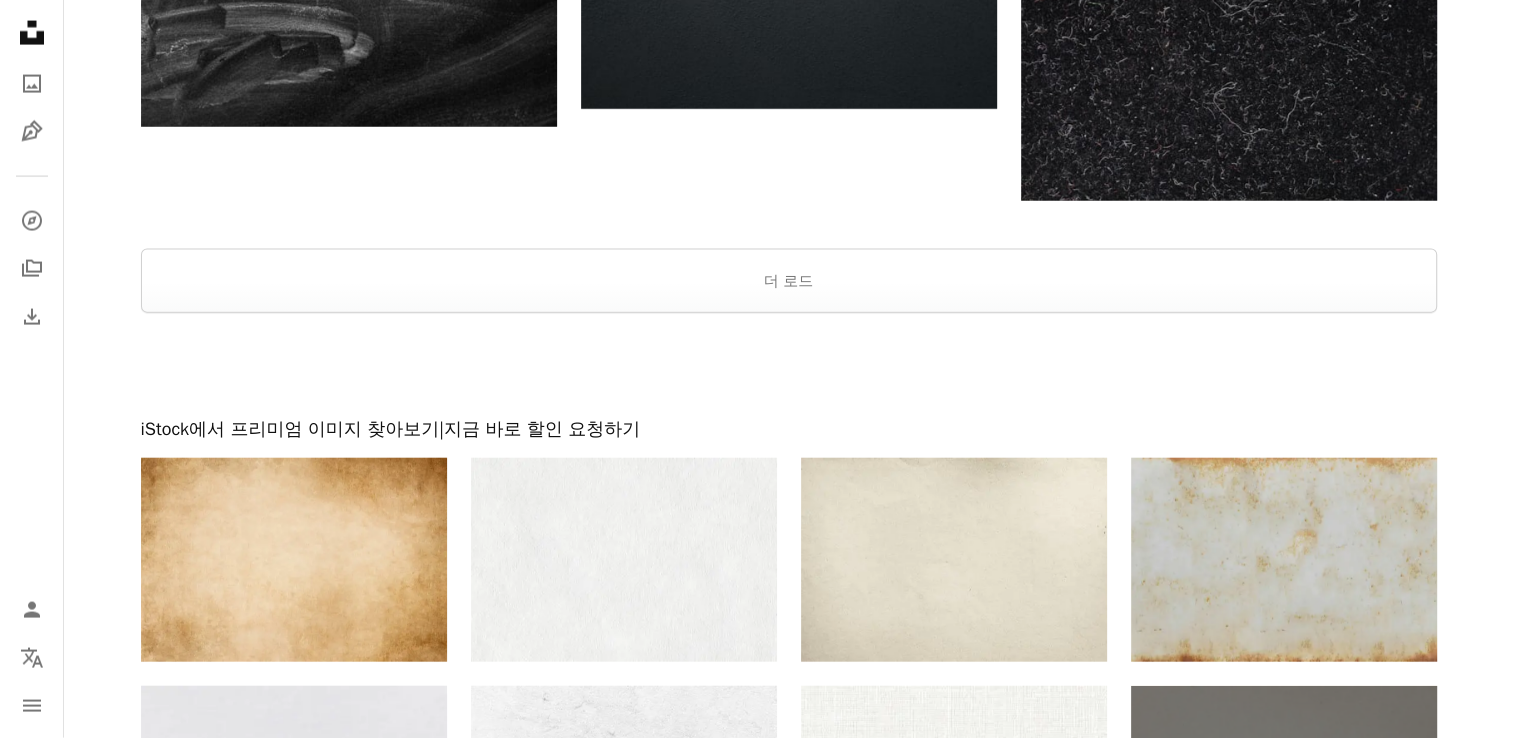scroll, scrollTop: 4298, scrollLeft: 0, axis: vertical 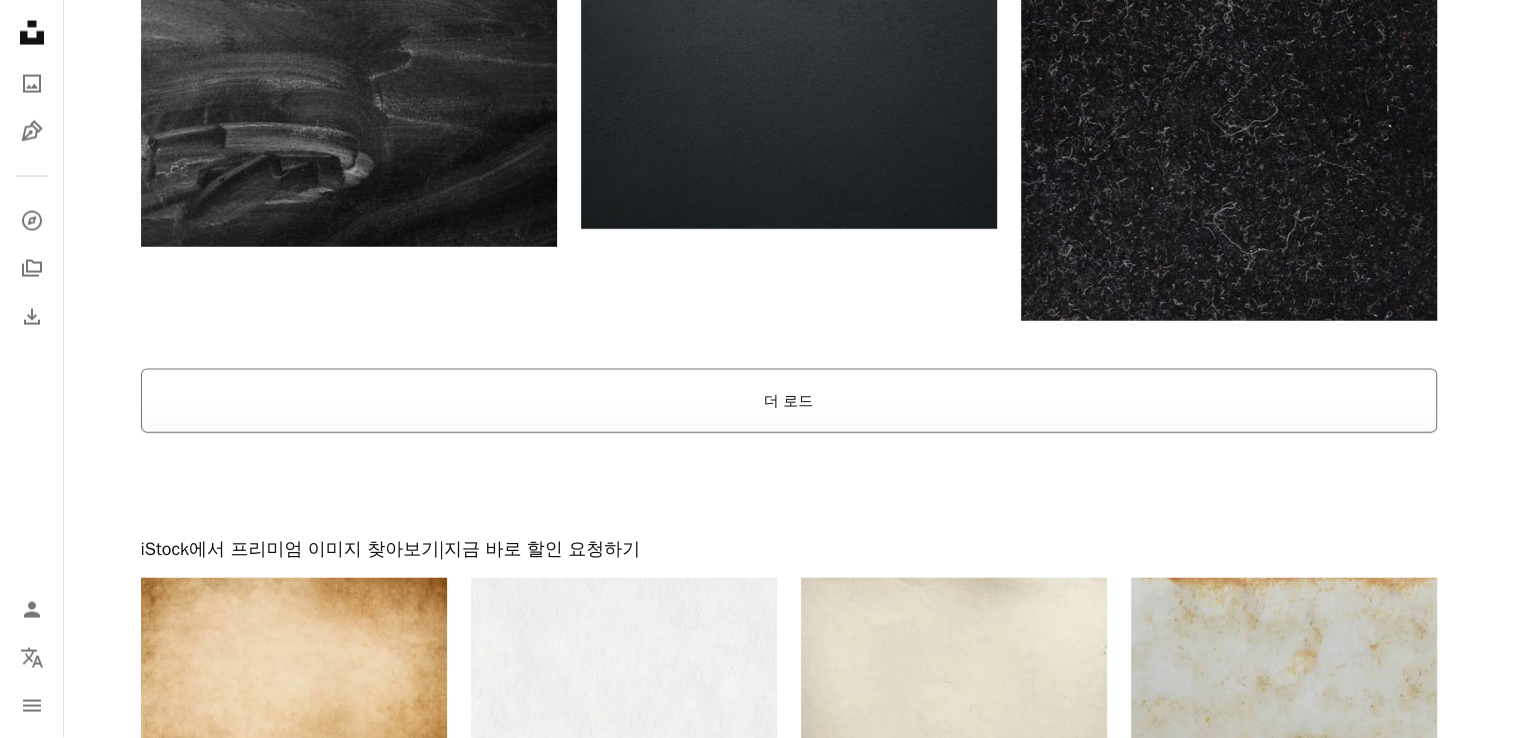 click on "더 로드" at bounding box center (789, 401) 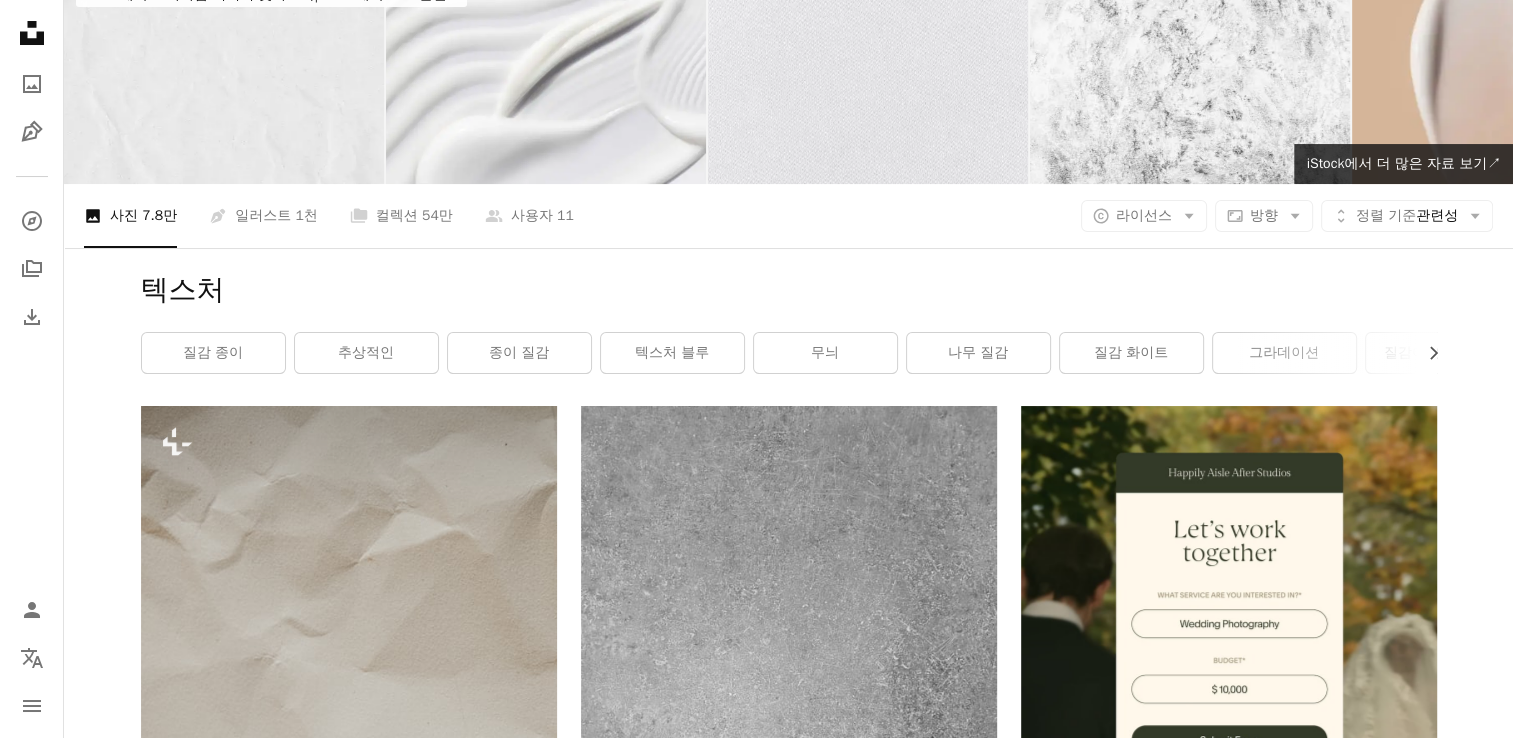 scroll, scrollTop: 0, scrollLeft: 0, axis: both 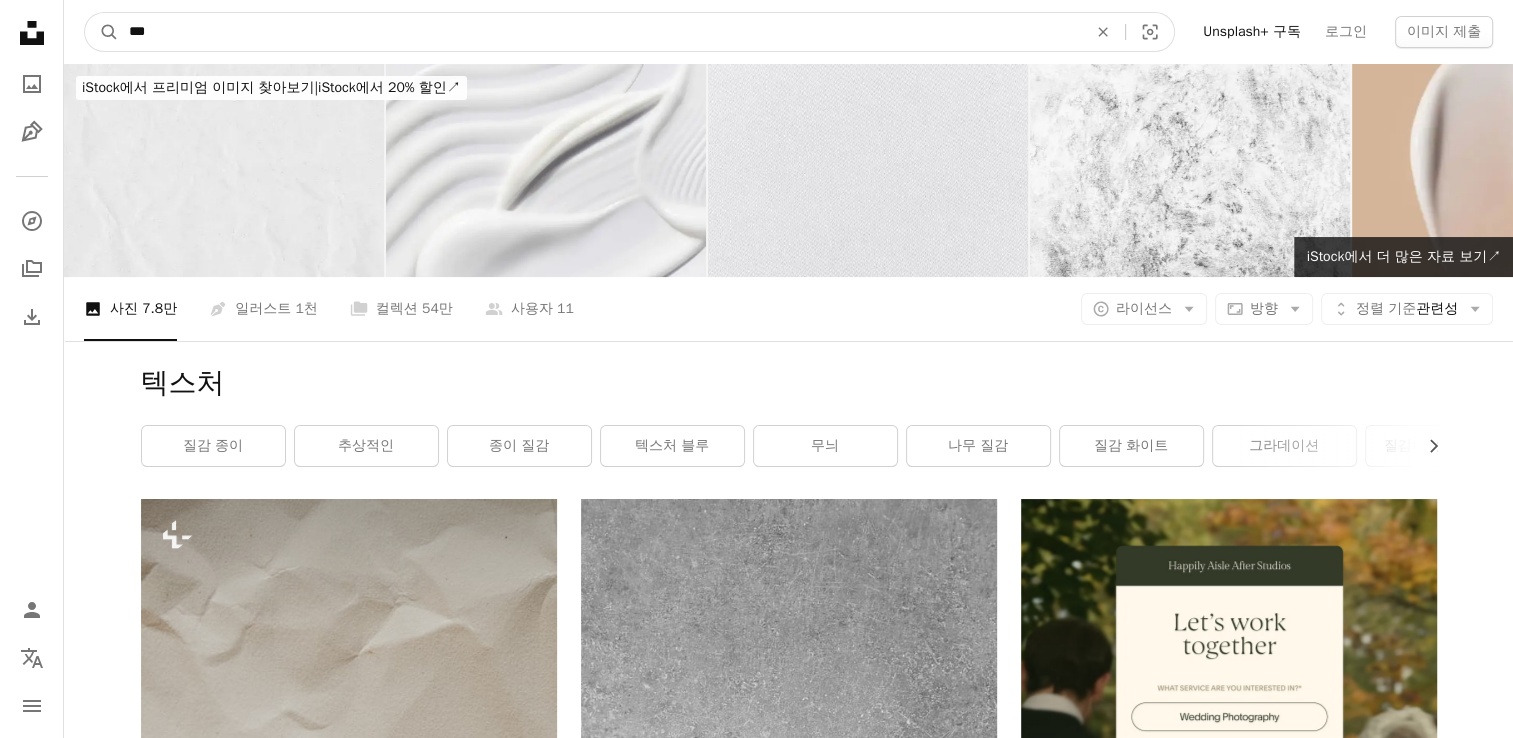 click on "***" at bounding box center (600, 32) 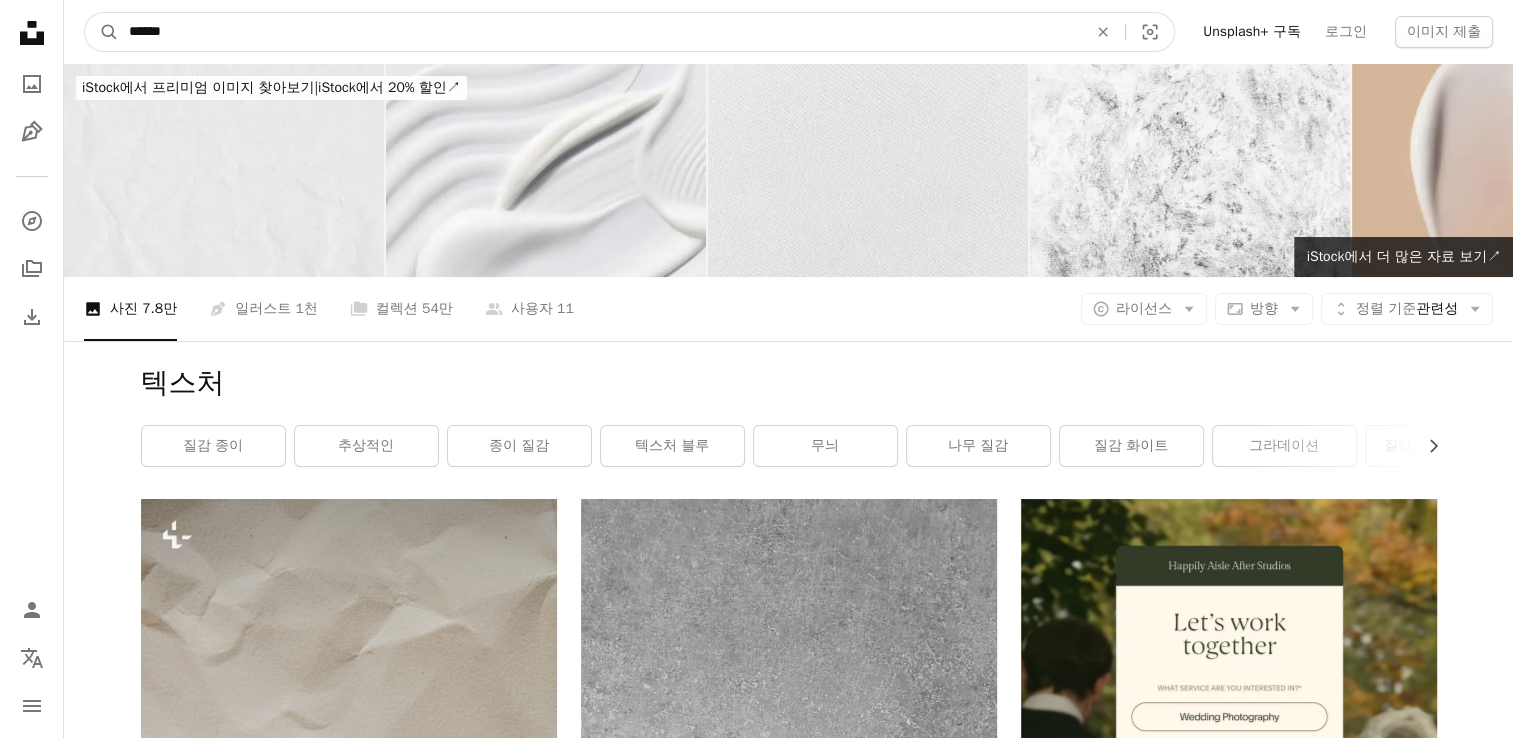 type on "******" 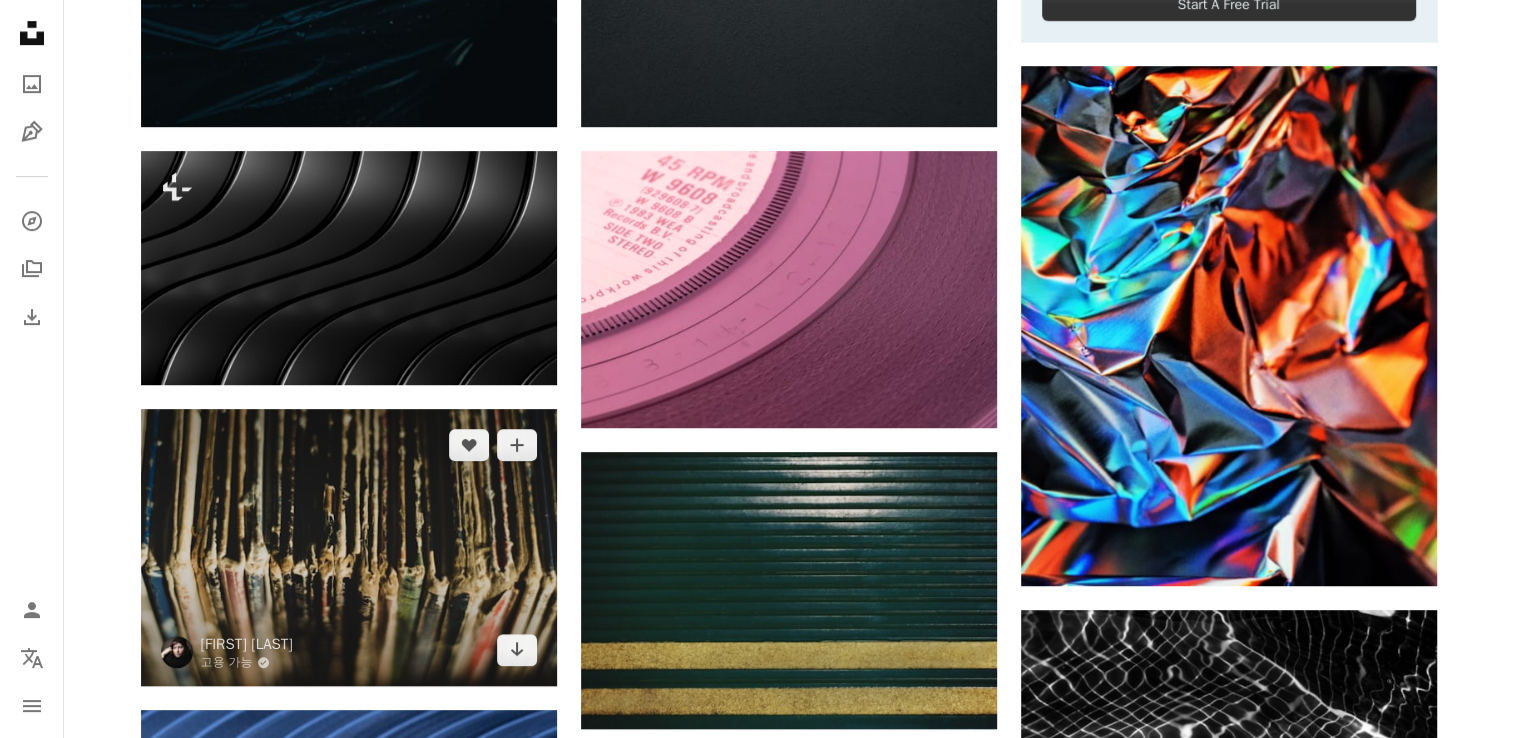 scroll, scrollTop: 200, scrollLeft: 0, axis: vertical 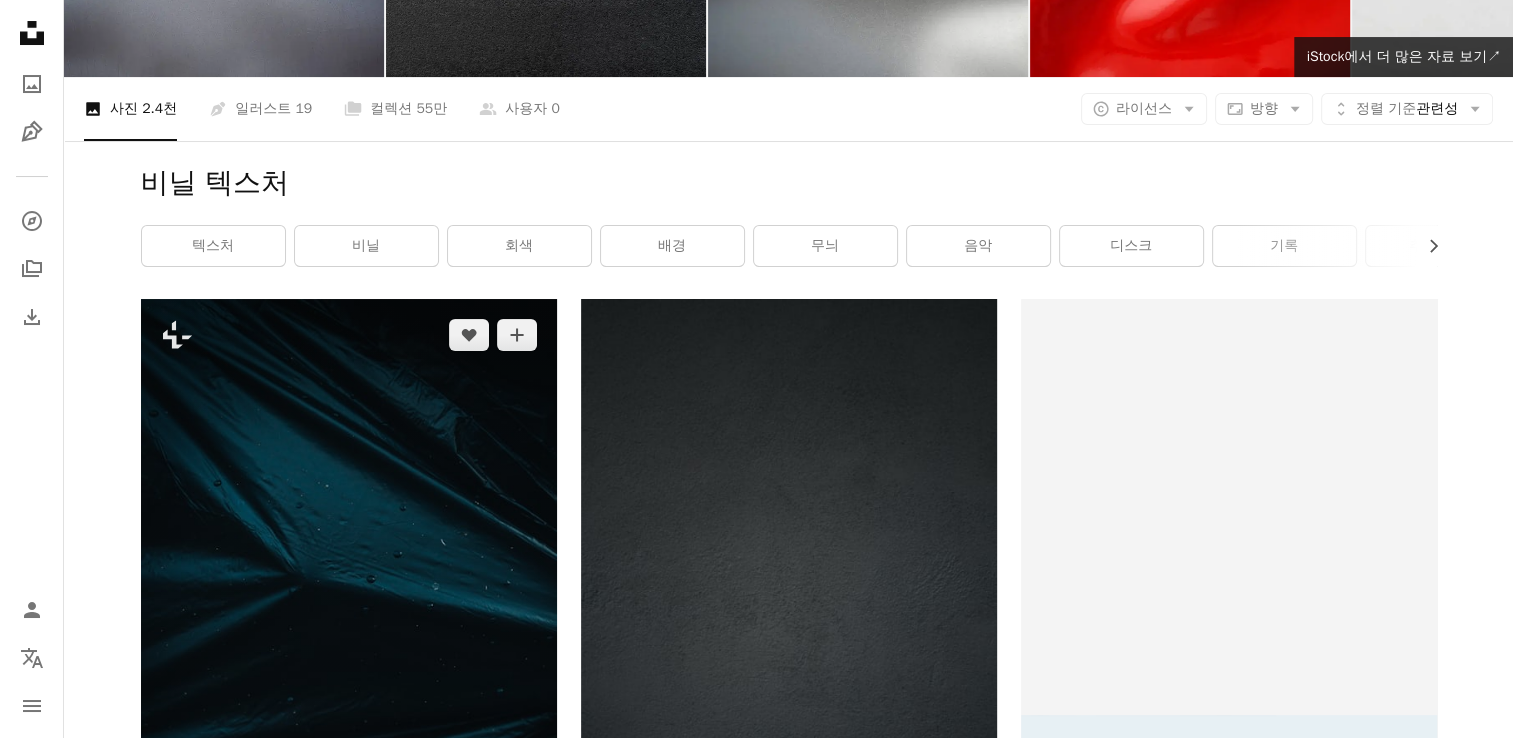 click at bounding box center [349, 611] 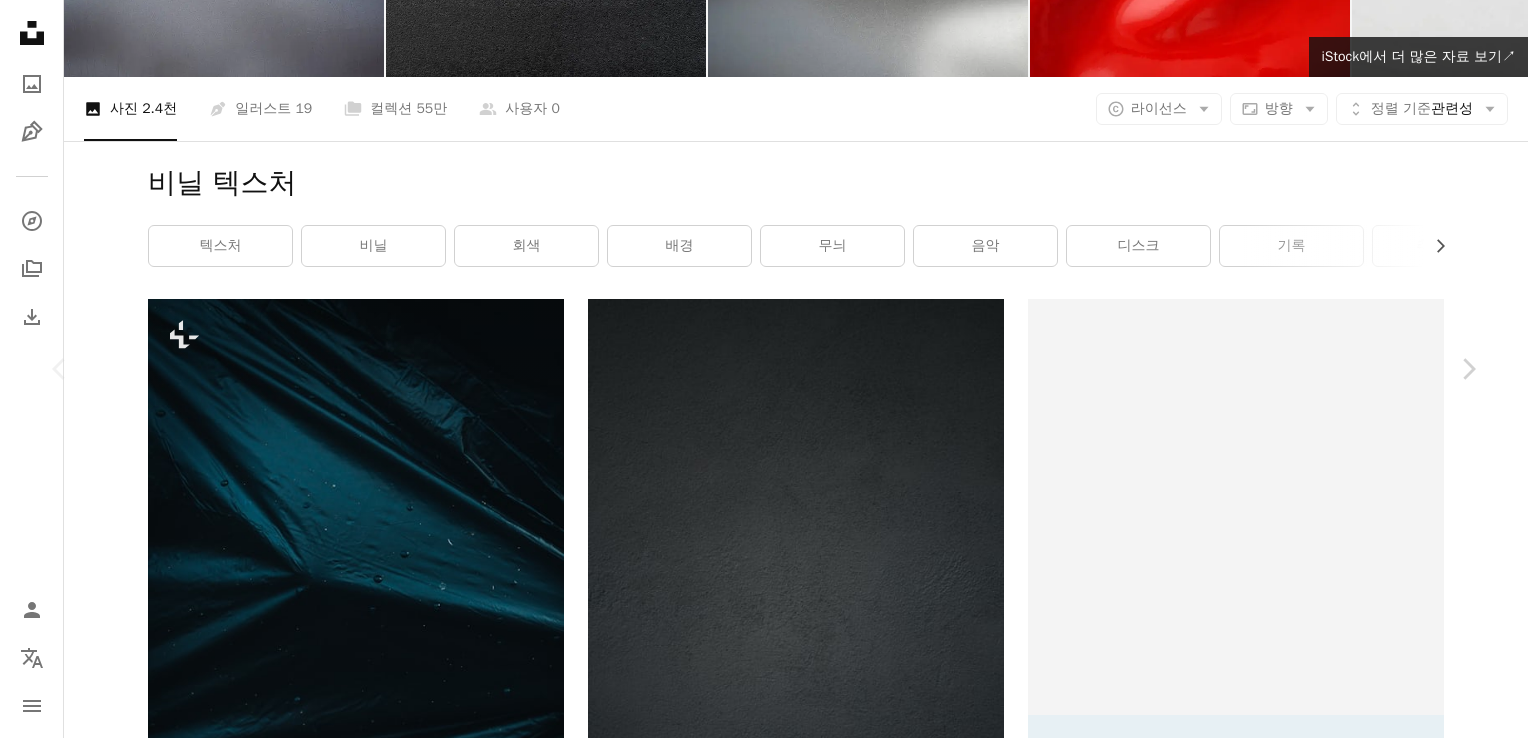 click on "[DATE]" at bounding box center [764, 4715] 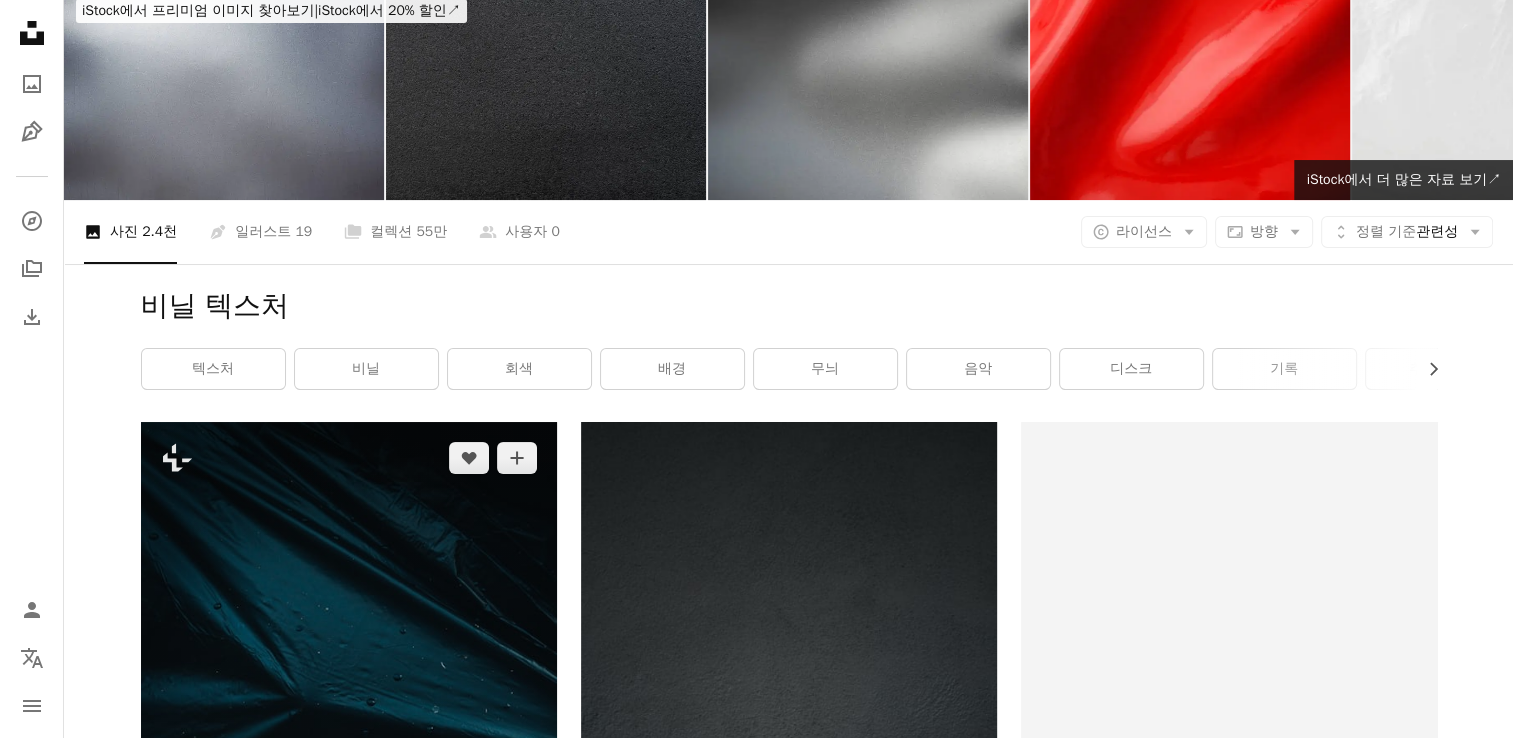 scroll, scrollTop: 0, scrollLeft: 0, axis: both 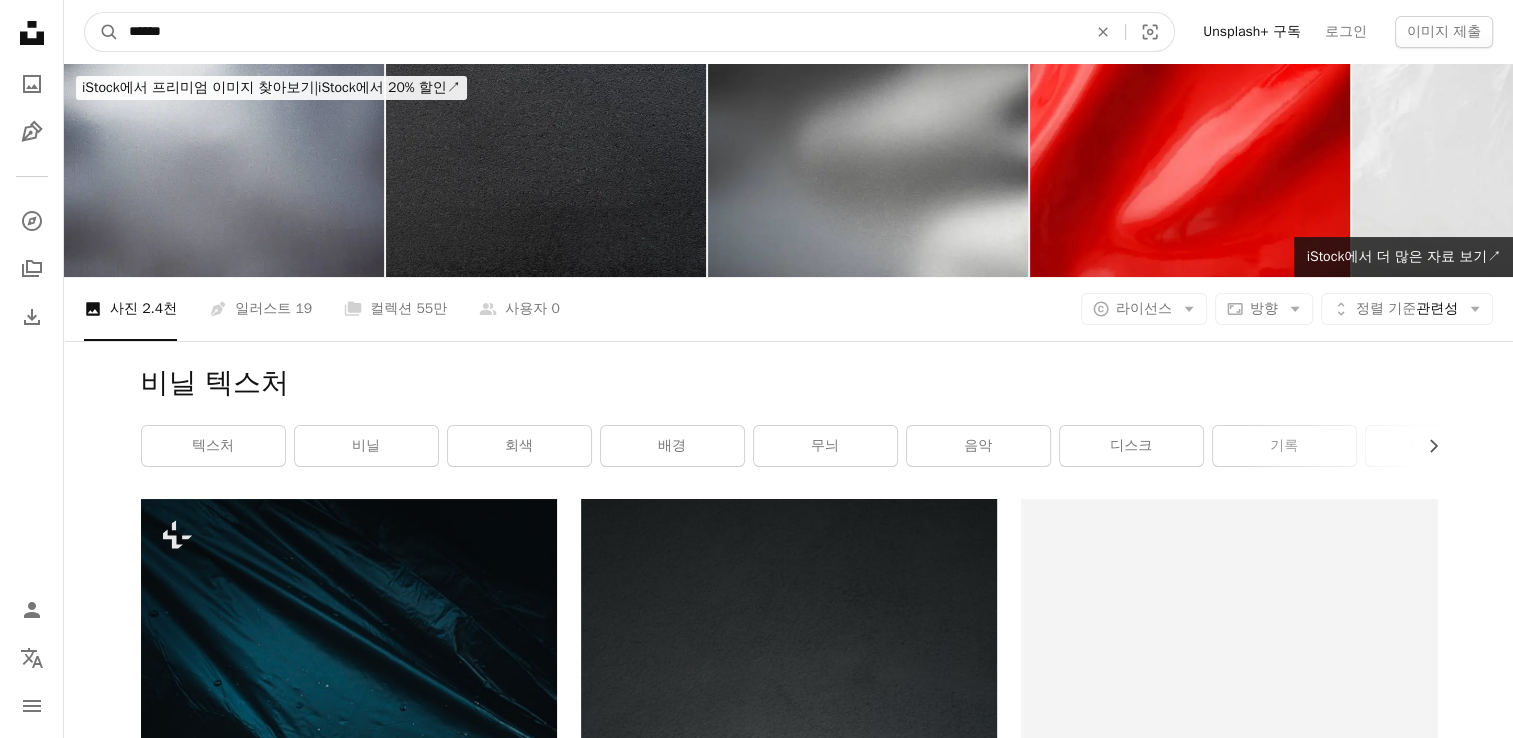 drag, startPoint x: 166, startPoint y: 29, endPoint x: -4, endPoint y: 30, distance: 170.00294 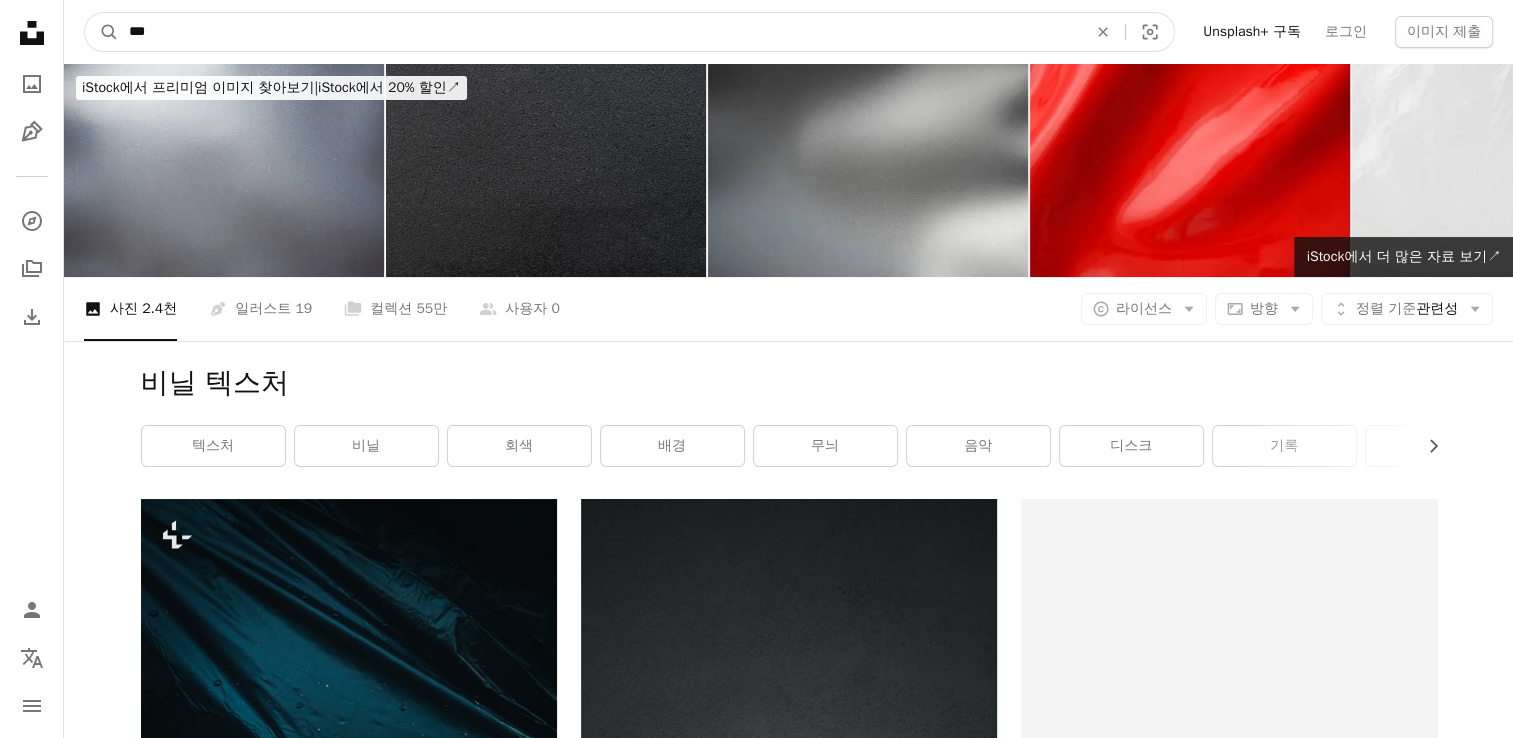 type on "***" 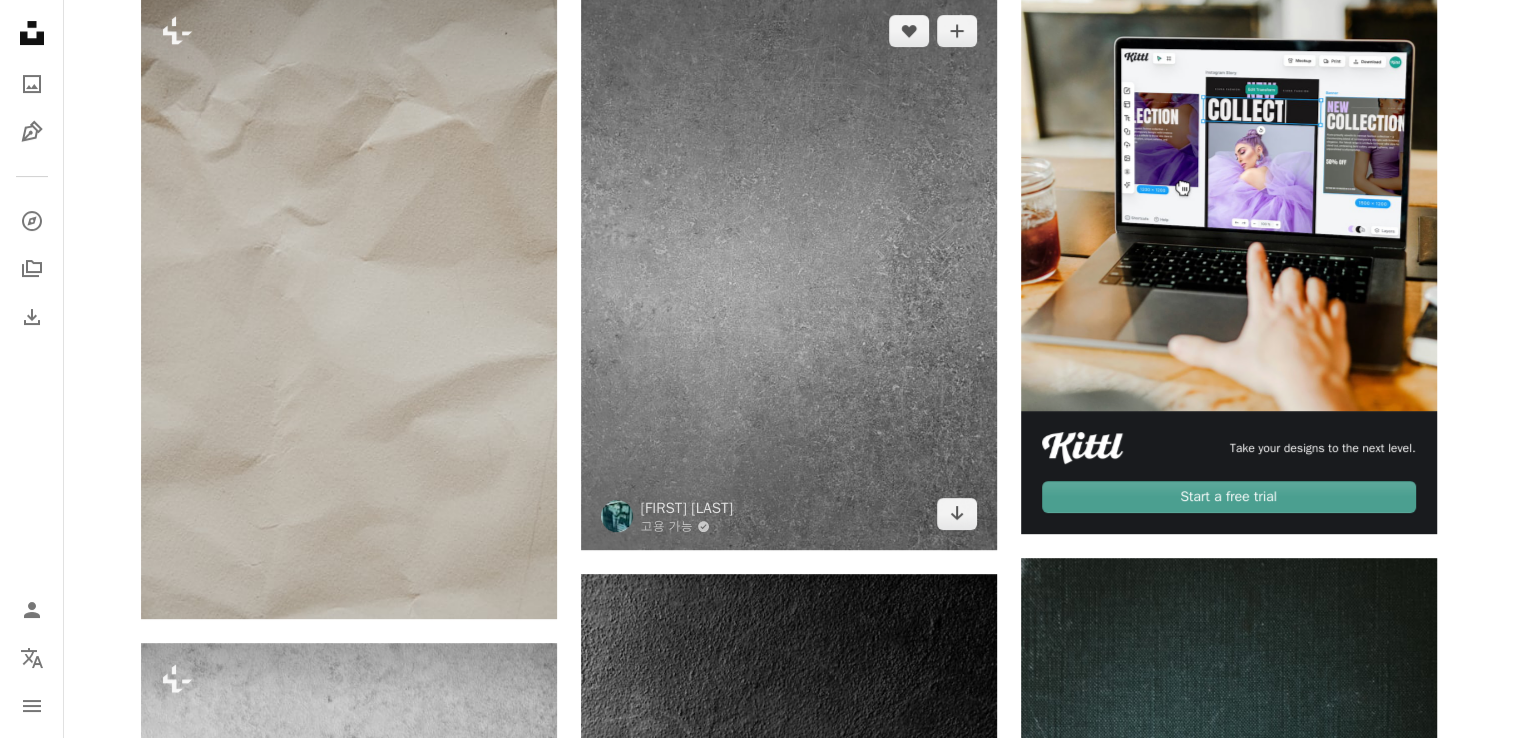 scroll, scrollTop: 400, scrollLeft: 0, axis: vertical 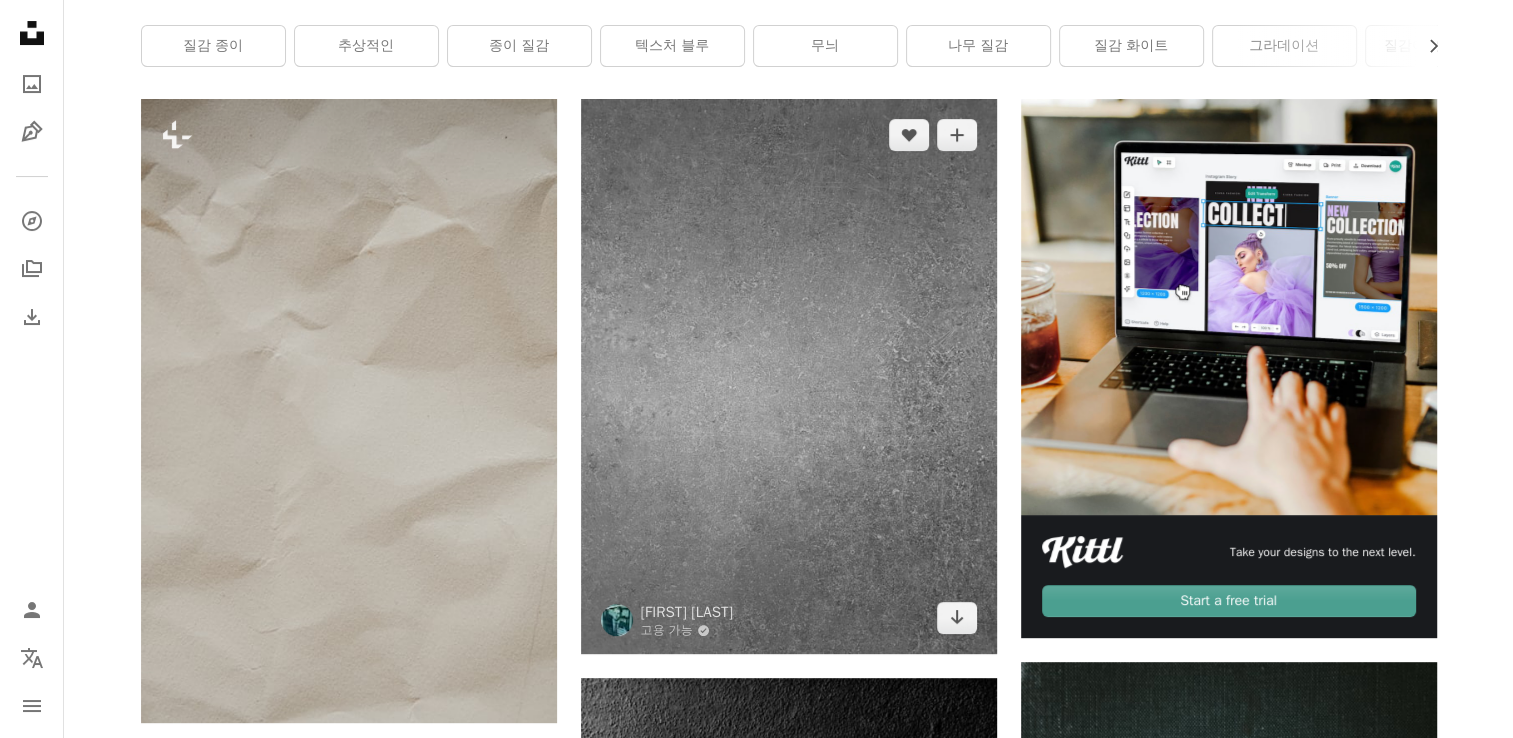 click at bounding box center [789, 376] 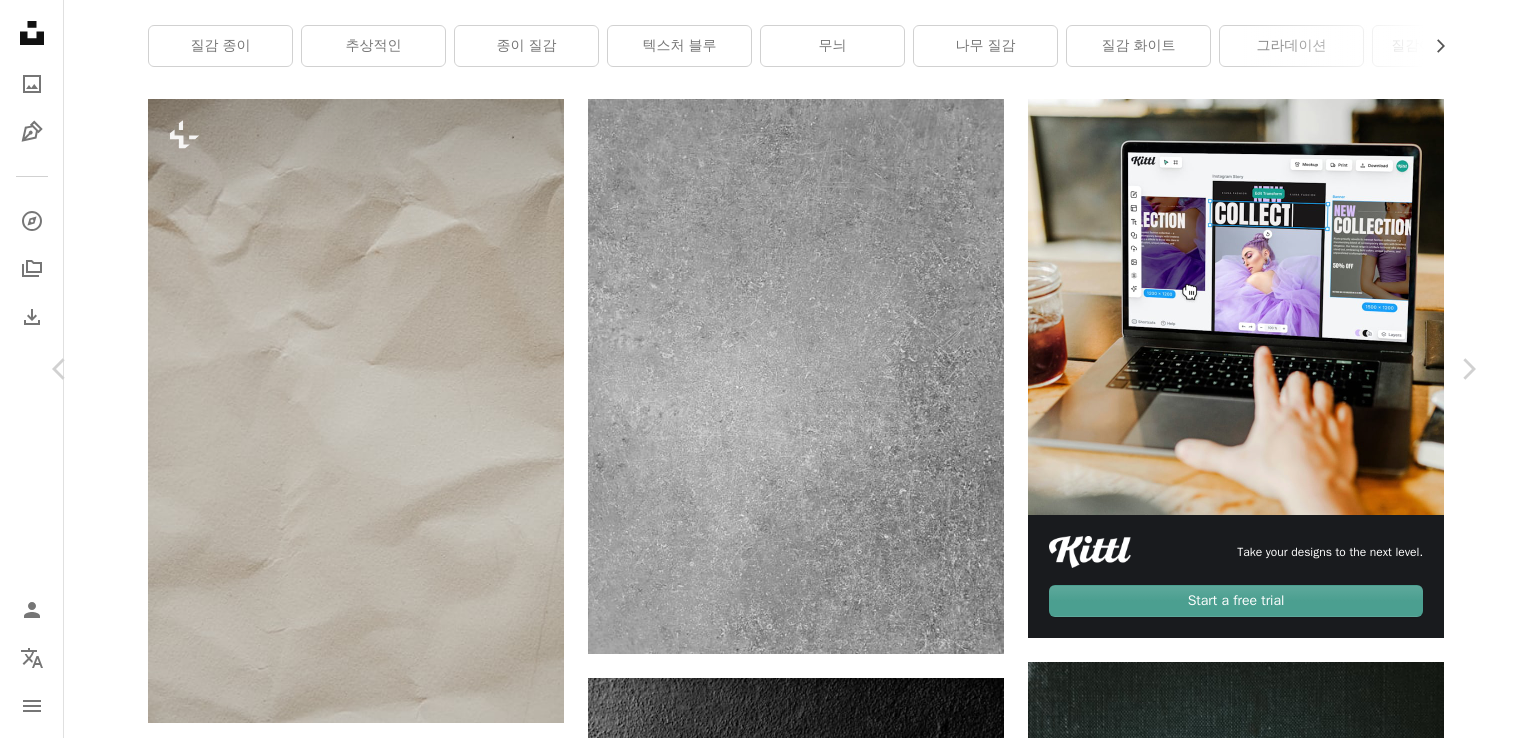 click on "무료 다운로드" at bounding box center [1282, 14238] 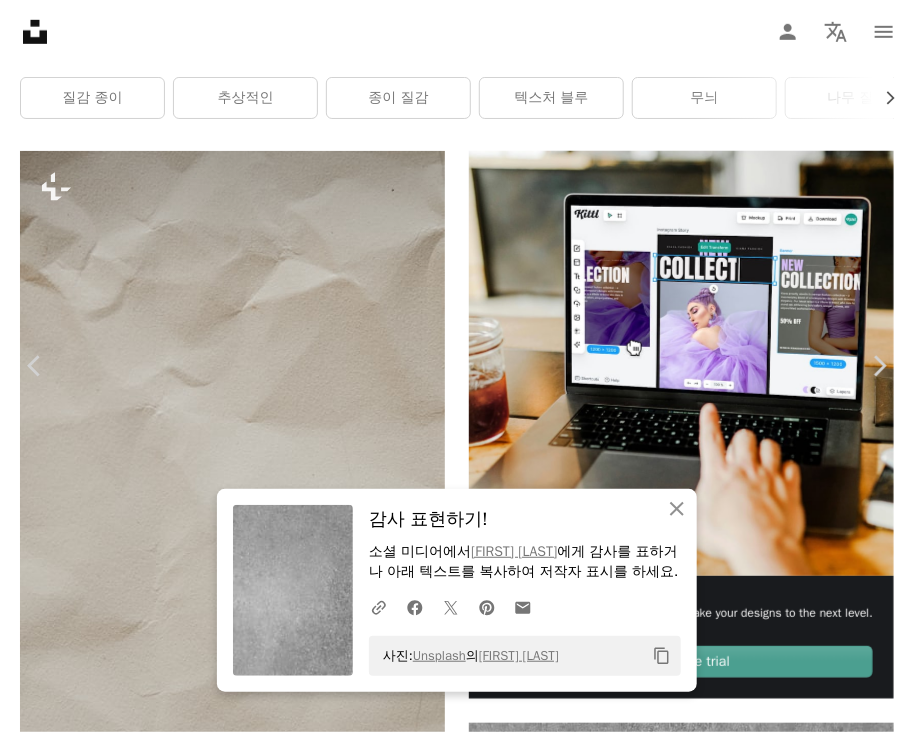 click on "An X shape" at bounding box center [20, 20] 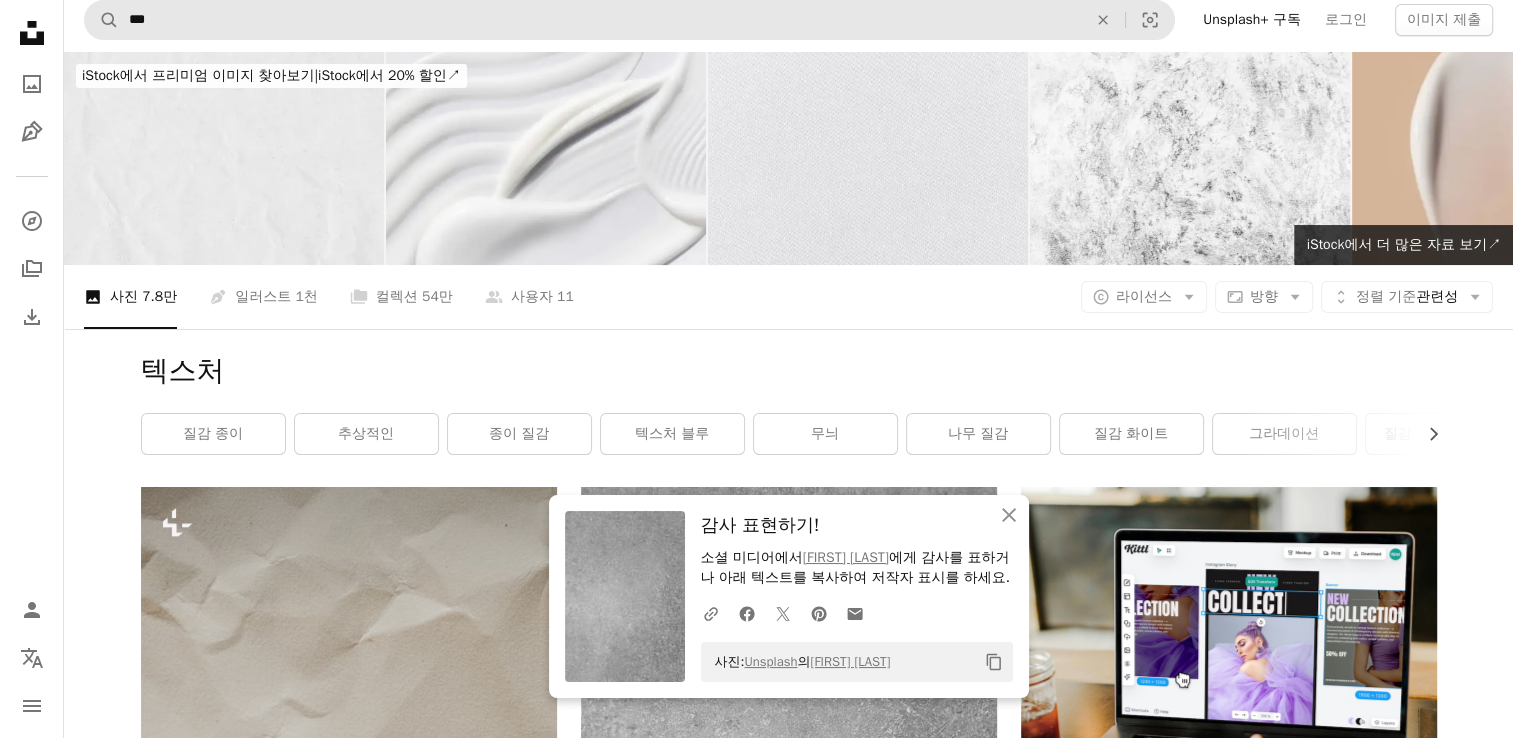 scroll, scrollTop: 0, scrollLeft: 0, axis: both 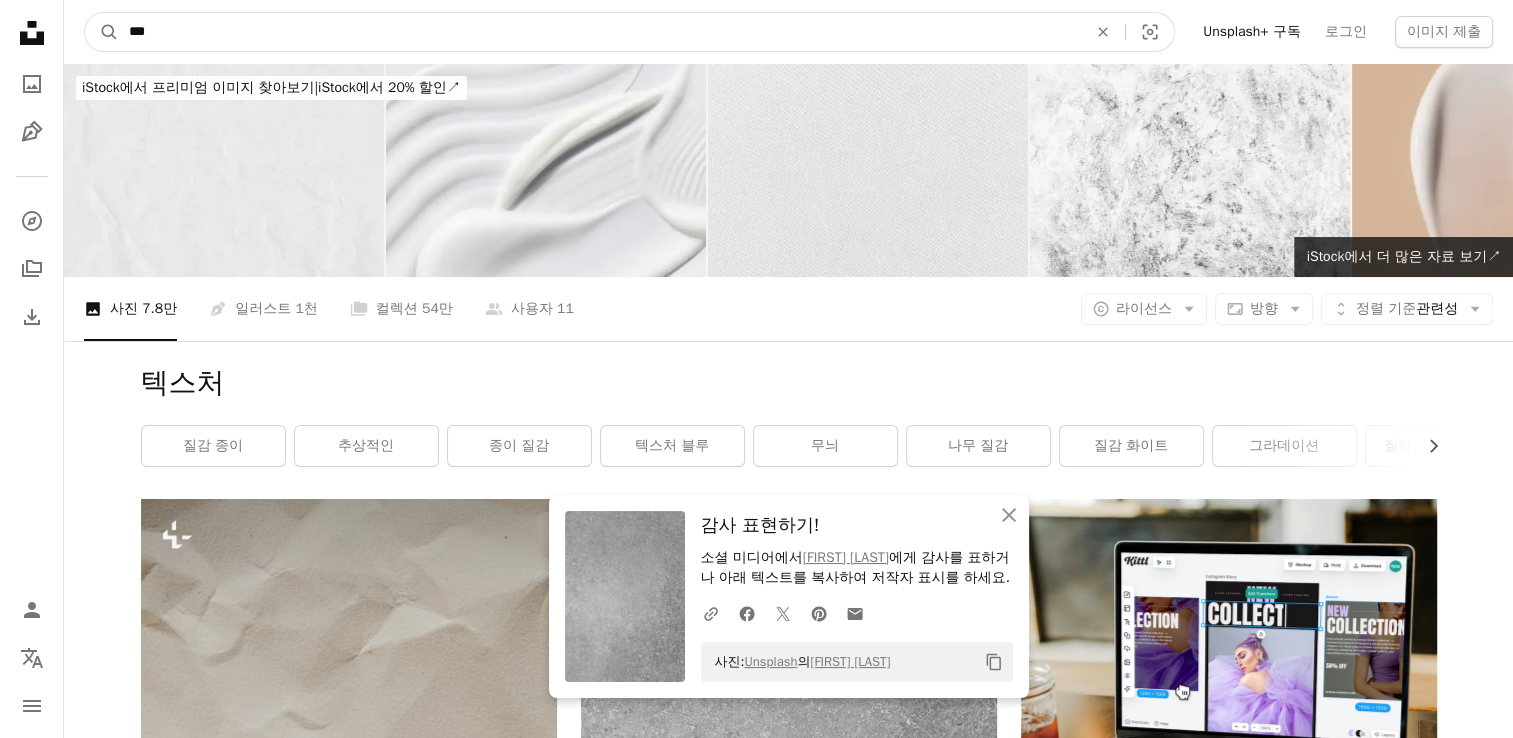 drag, startPoint x: 500, startPoint y: 35, endPoint x: 409, endPoint y: 27, distance: 91.350975 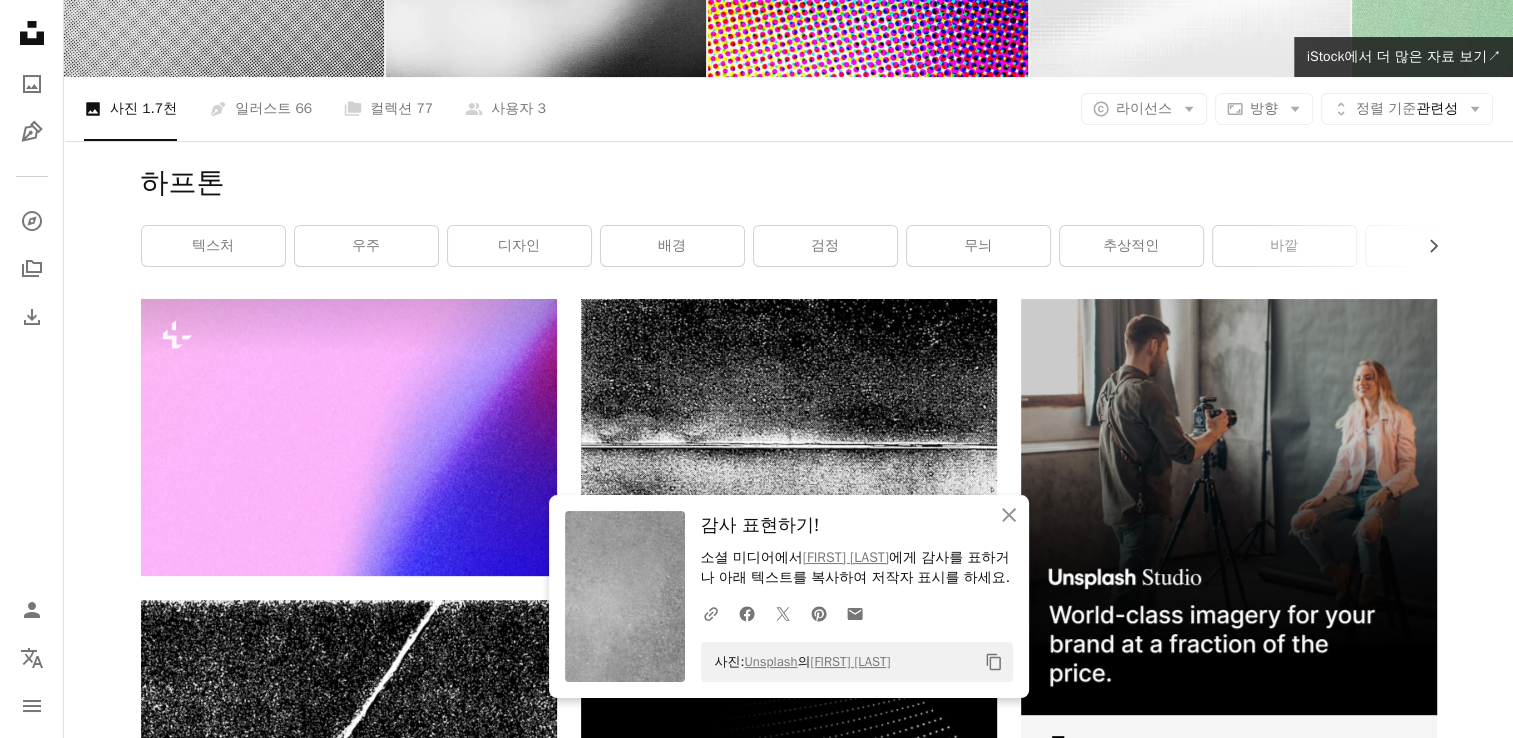 scroll, scrollTop: 0, scrollLeft: 0, axis: both 